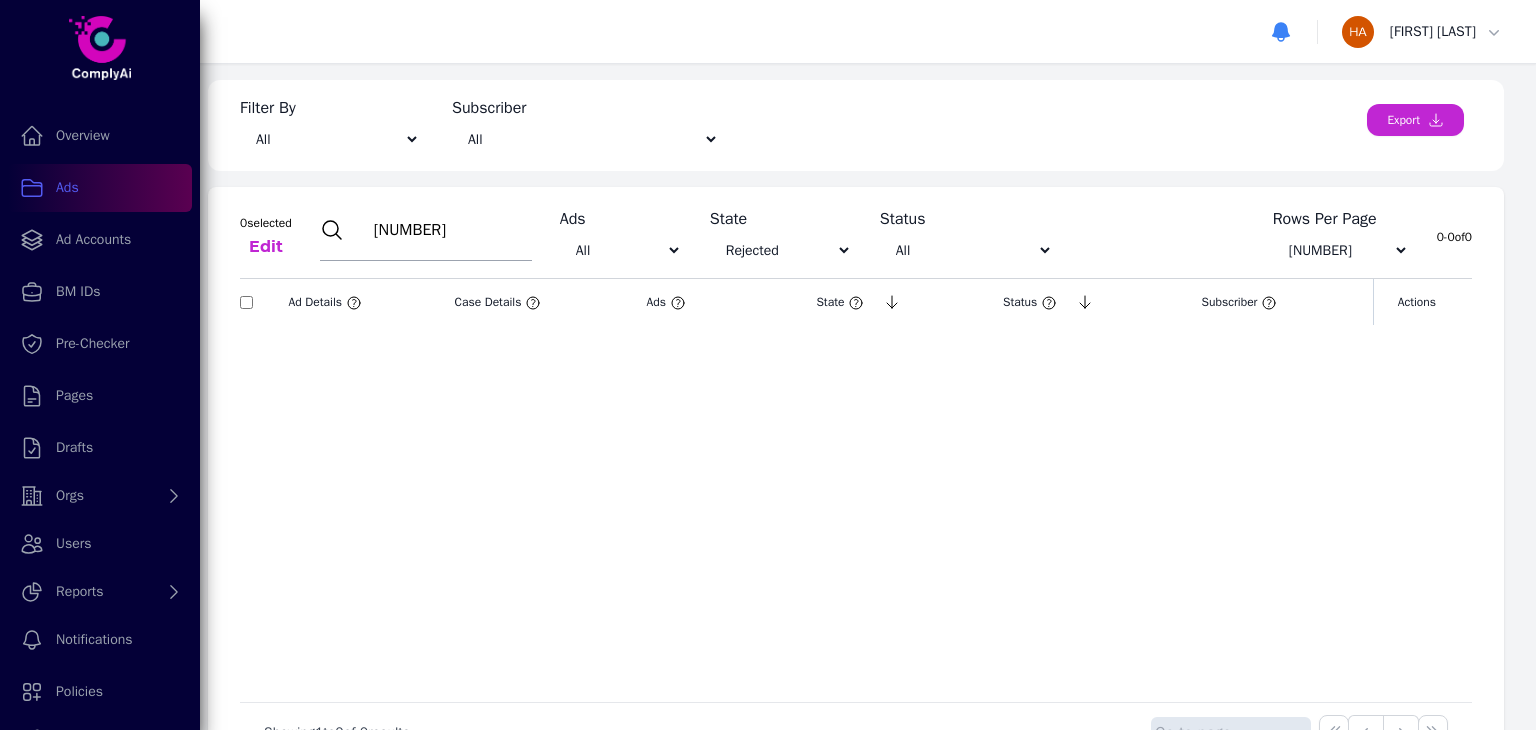 scroll, scrollTop: 0, scrollLeft: 0, axis: both 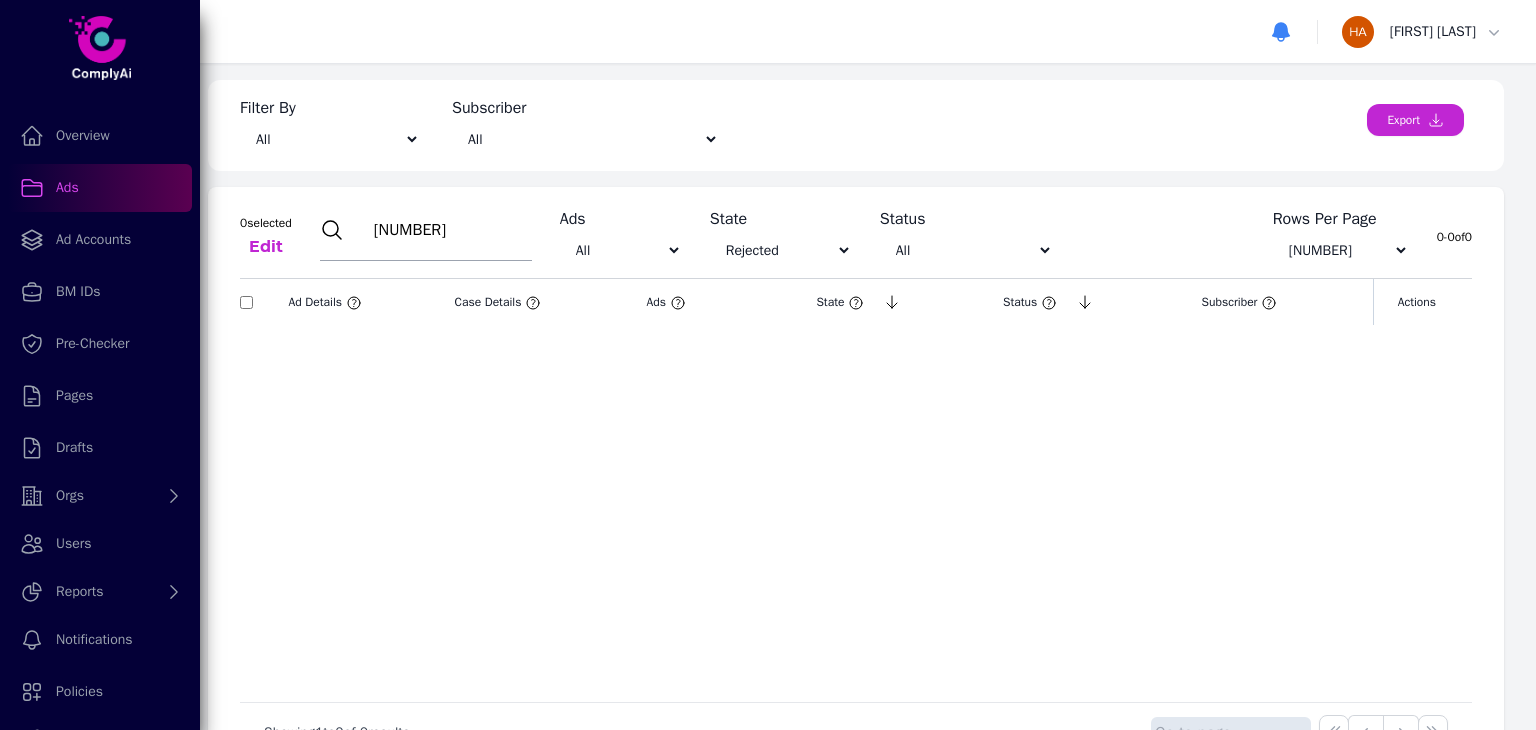 click on "[NUMBER]" at bounding box center (450, 230) 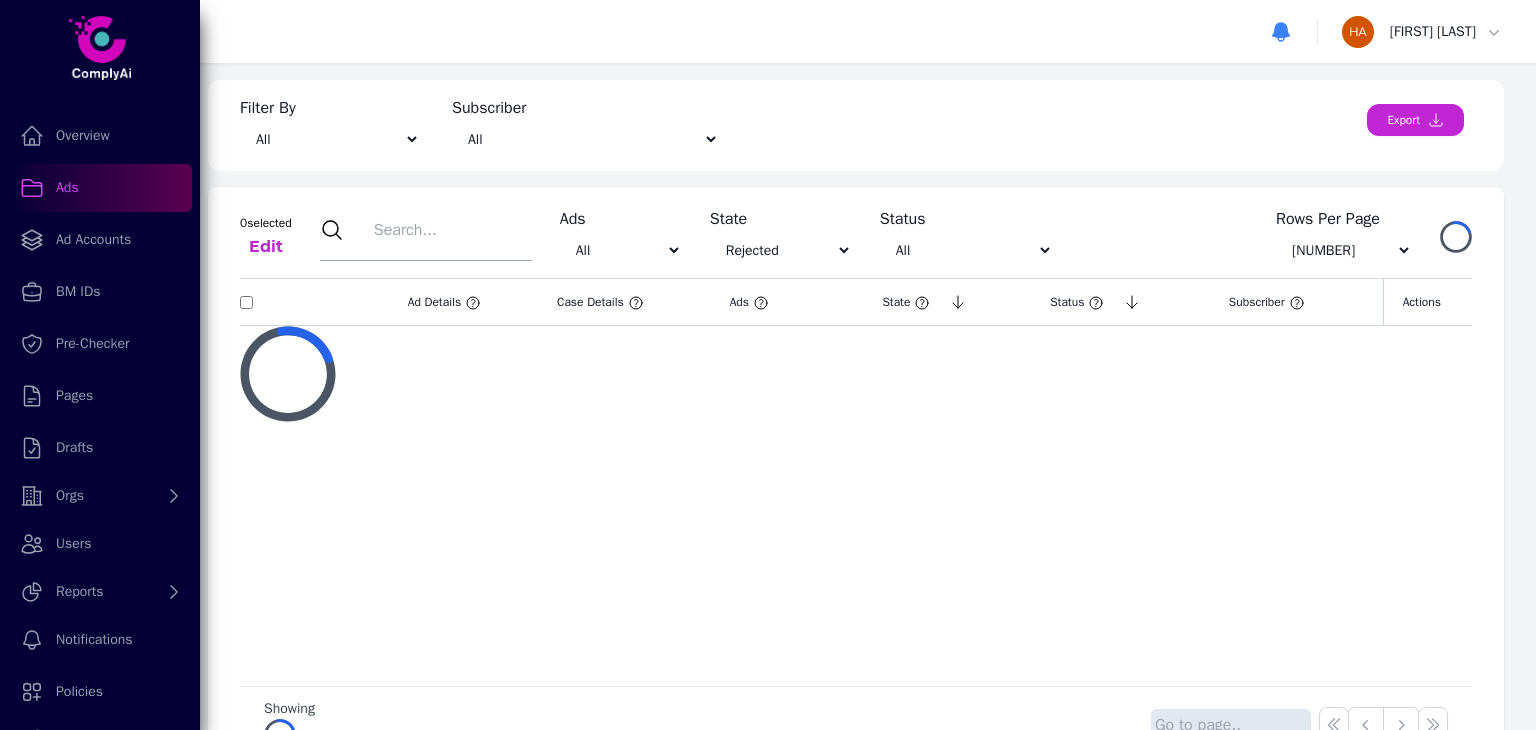 type 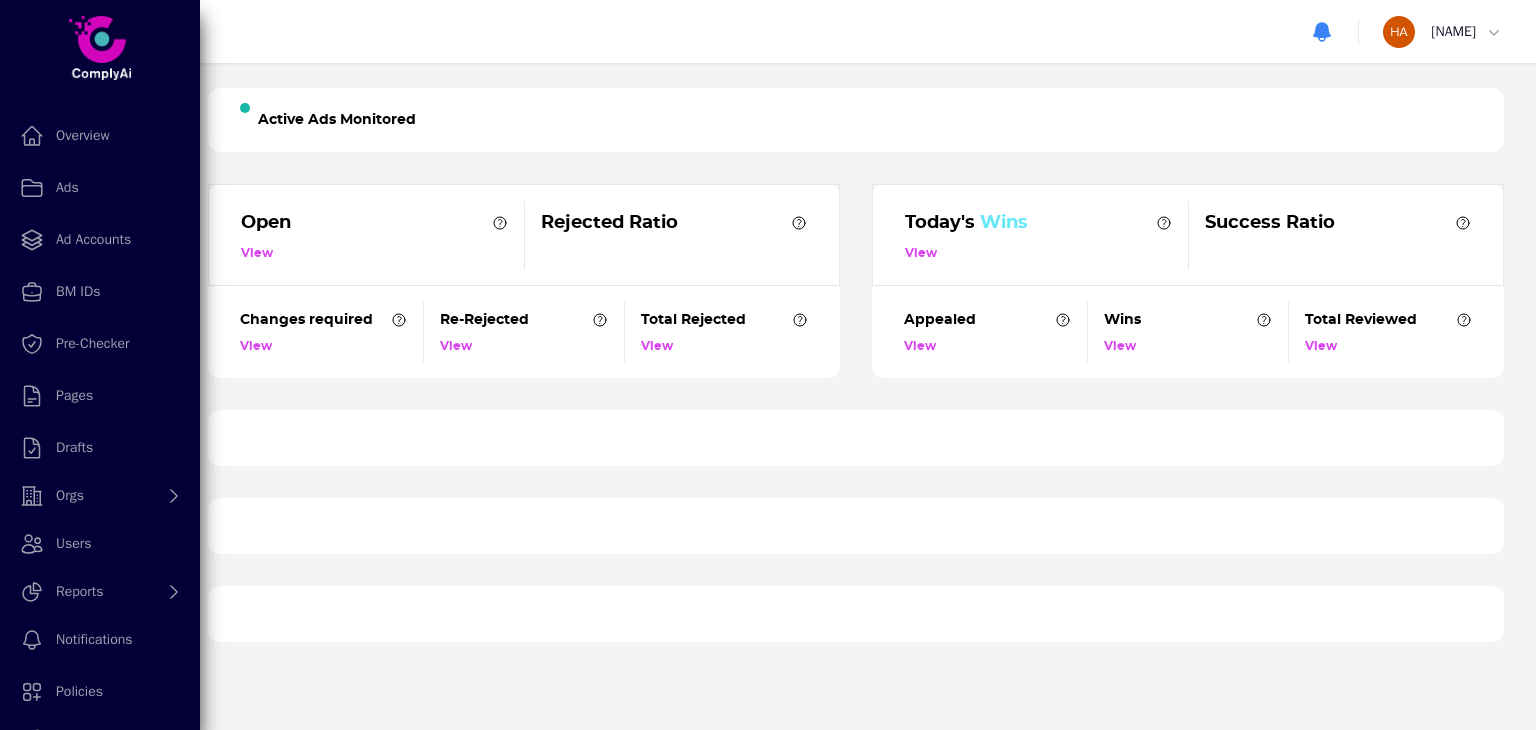 scroll, scrollTop: 0, scrollLeft: 0, axis: both 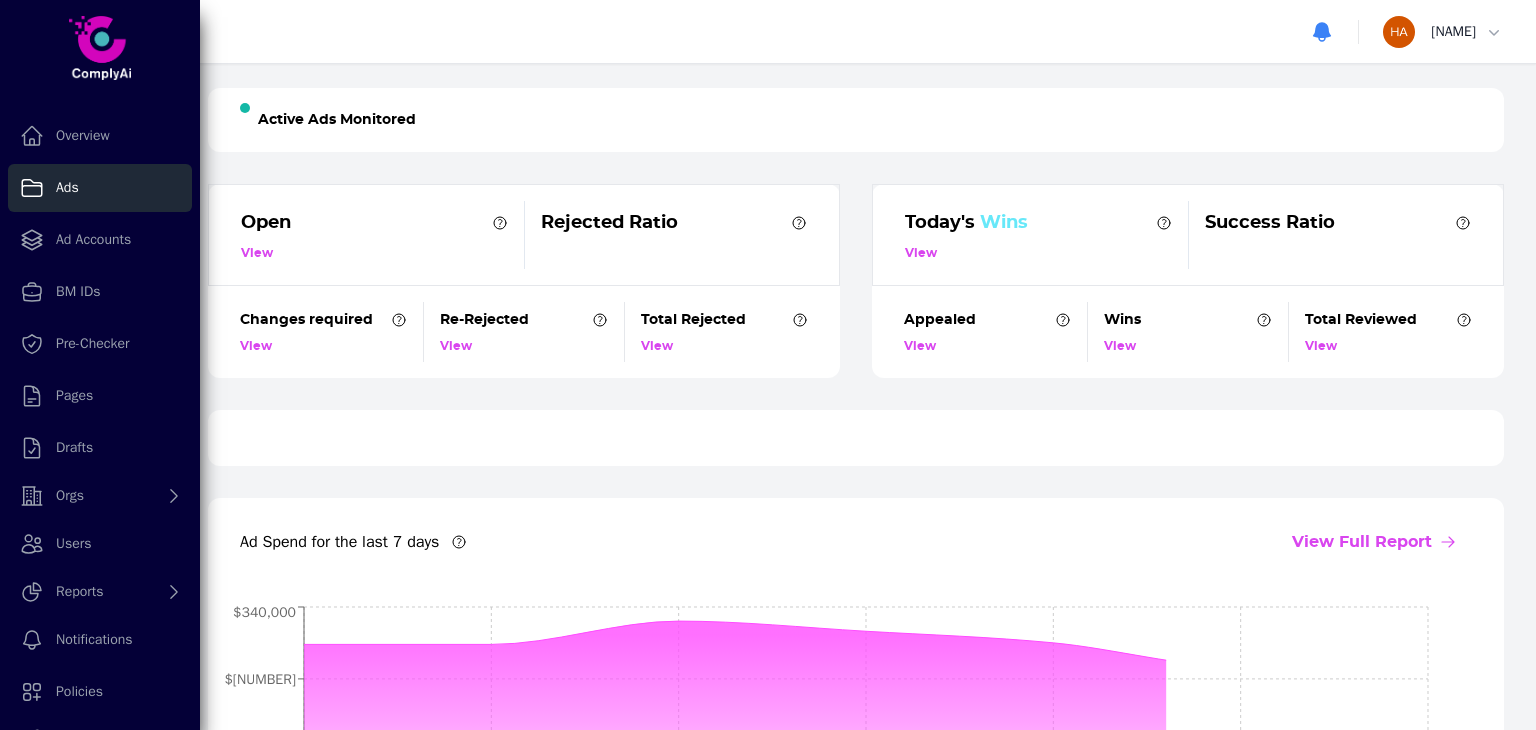 click on "Ads" at bounding box center (100, 188) 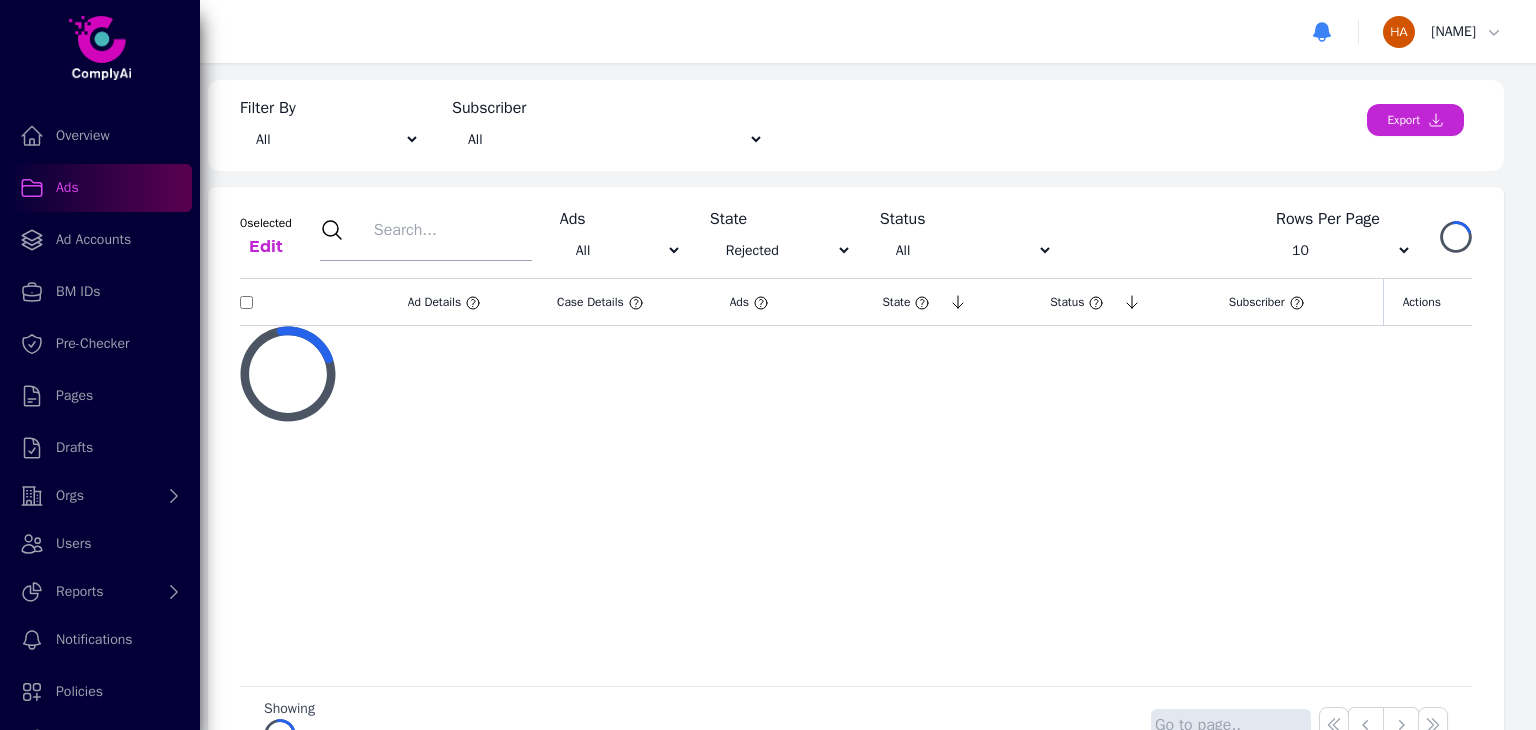 click at bounding box center (450, 230) 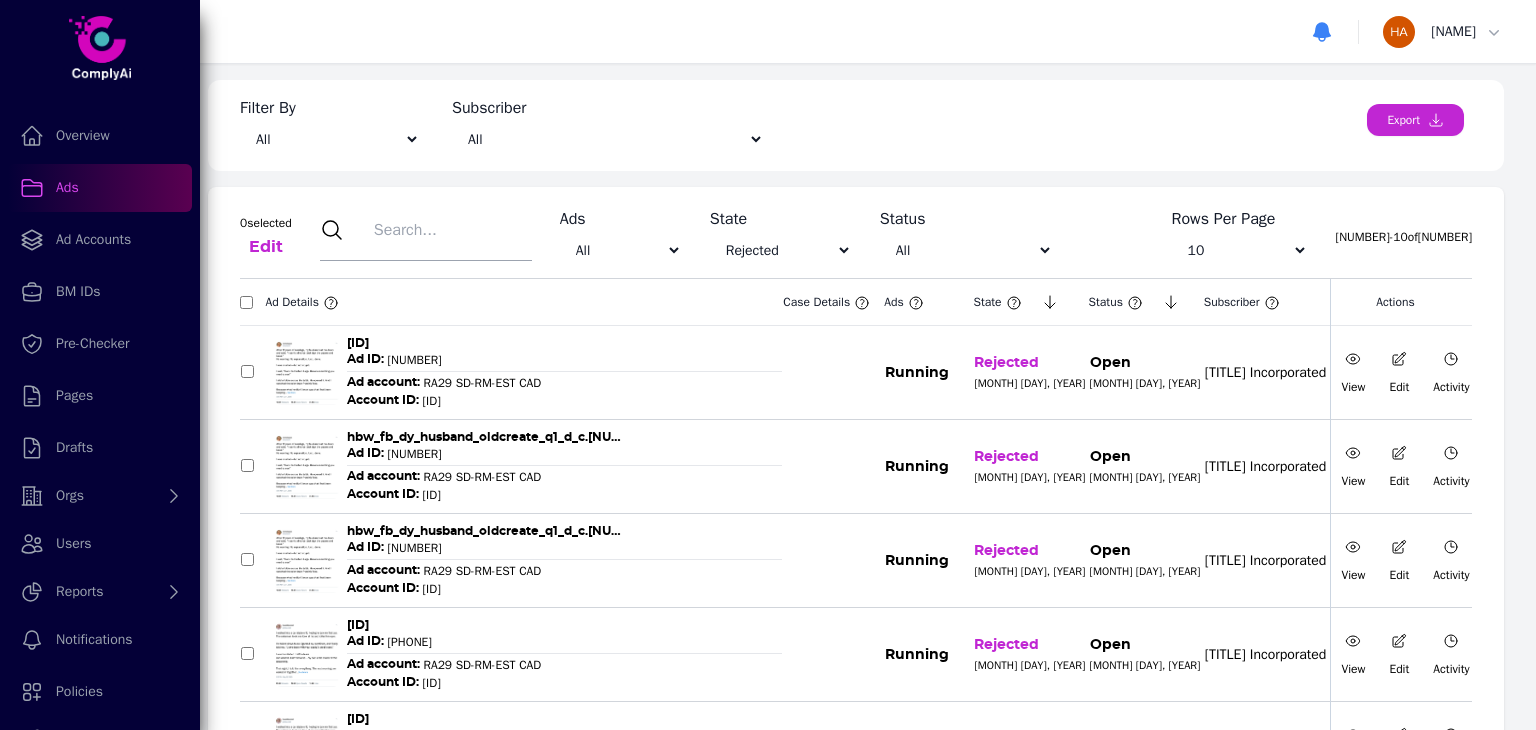 paste on "[ID]" 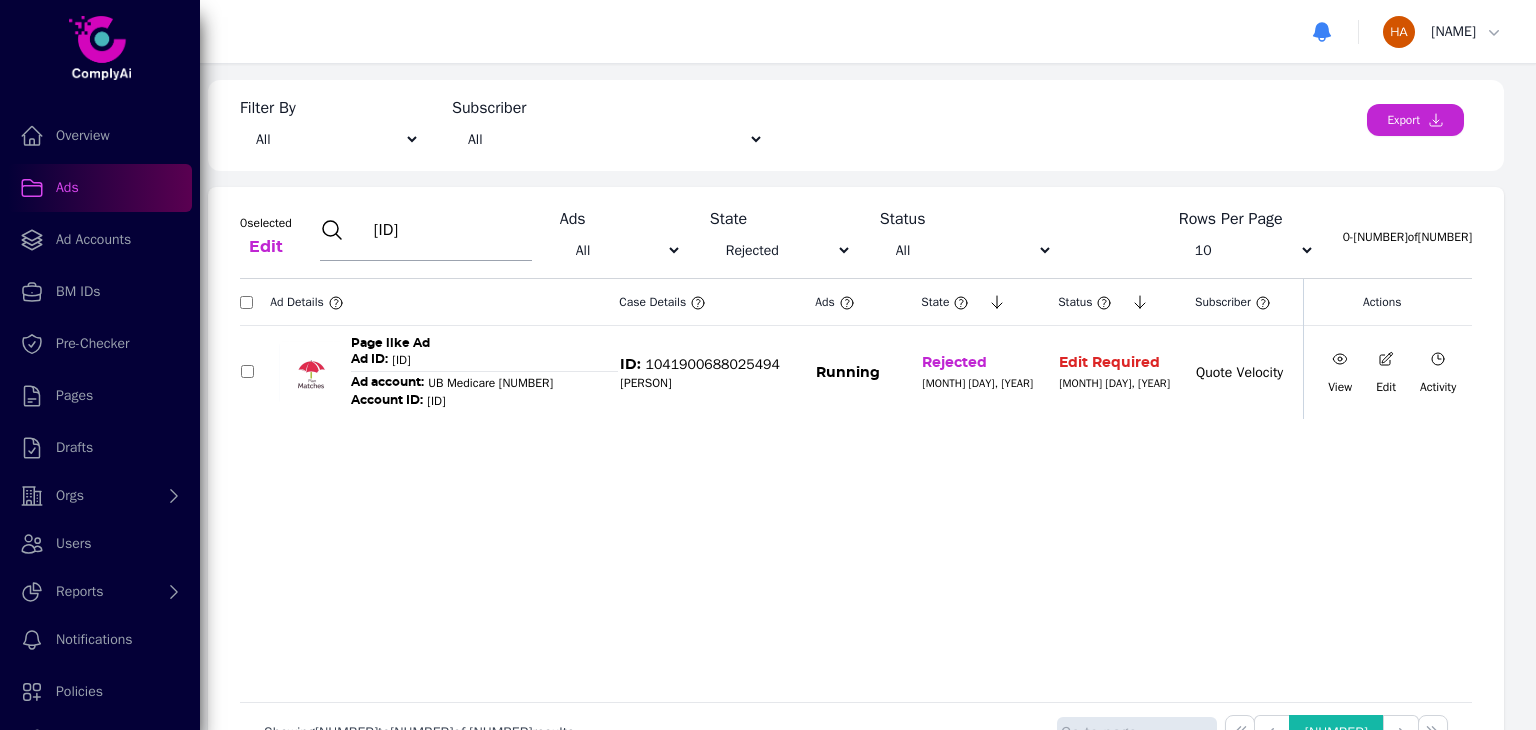 type on "[ID]" 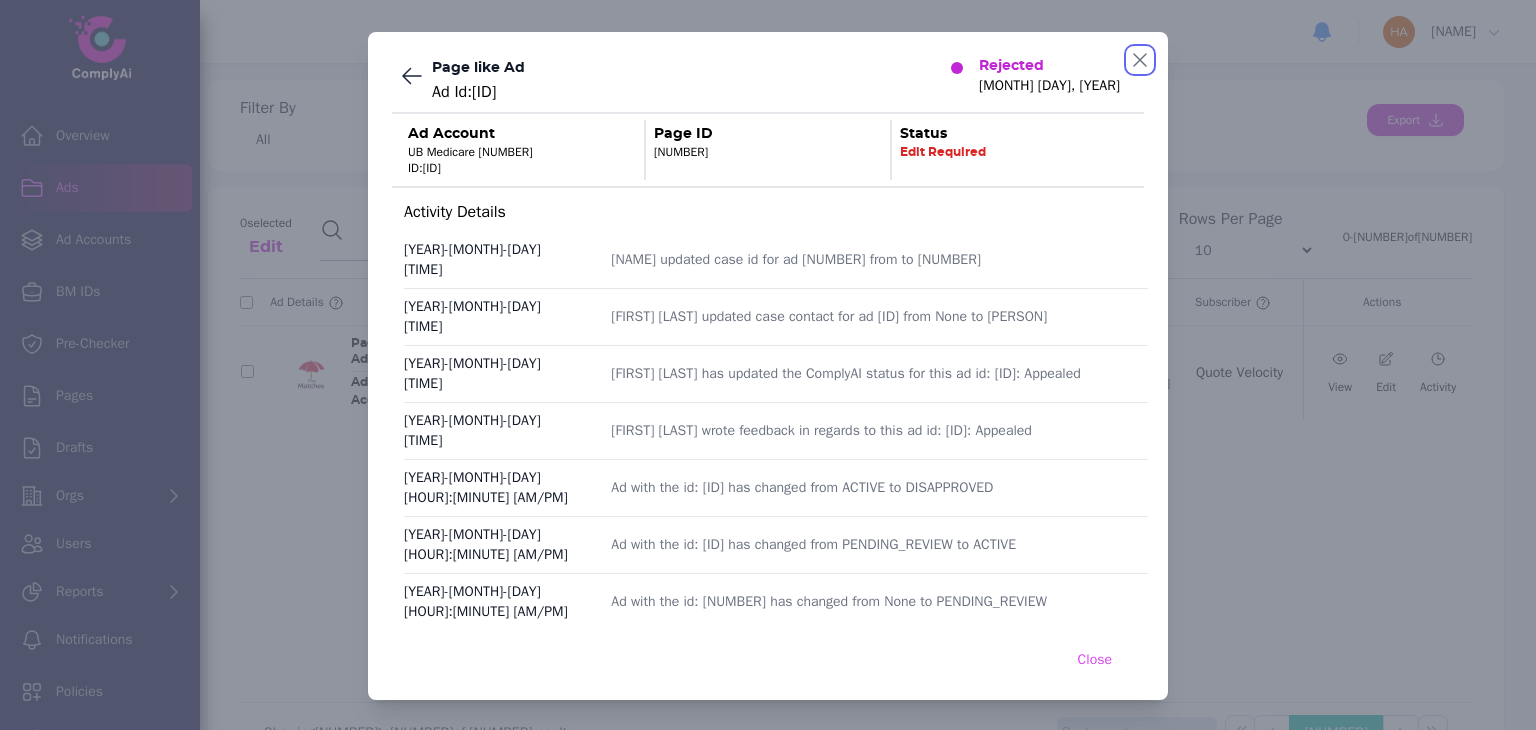 click at bounding box center [1140, 60] 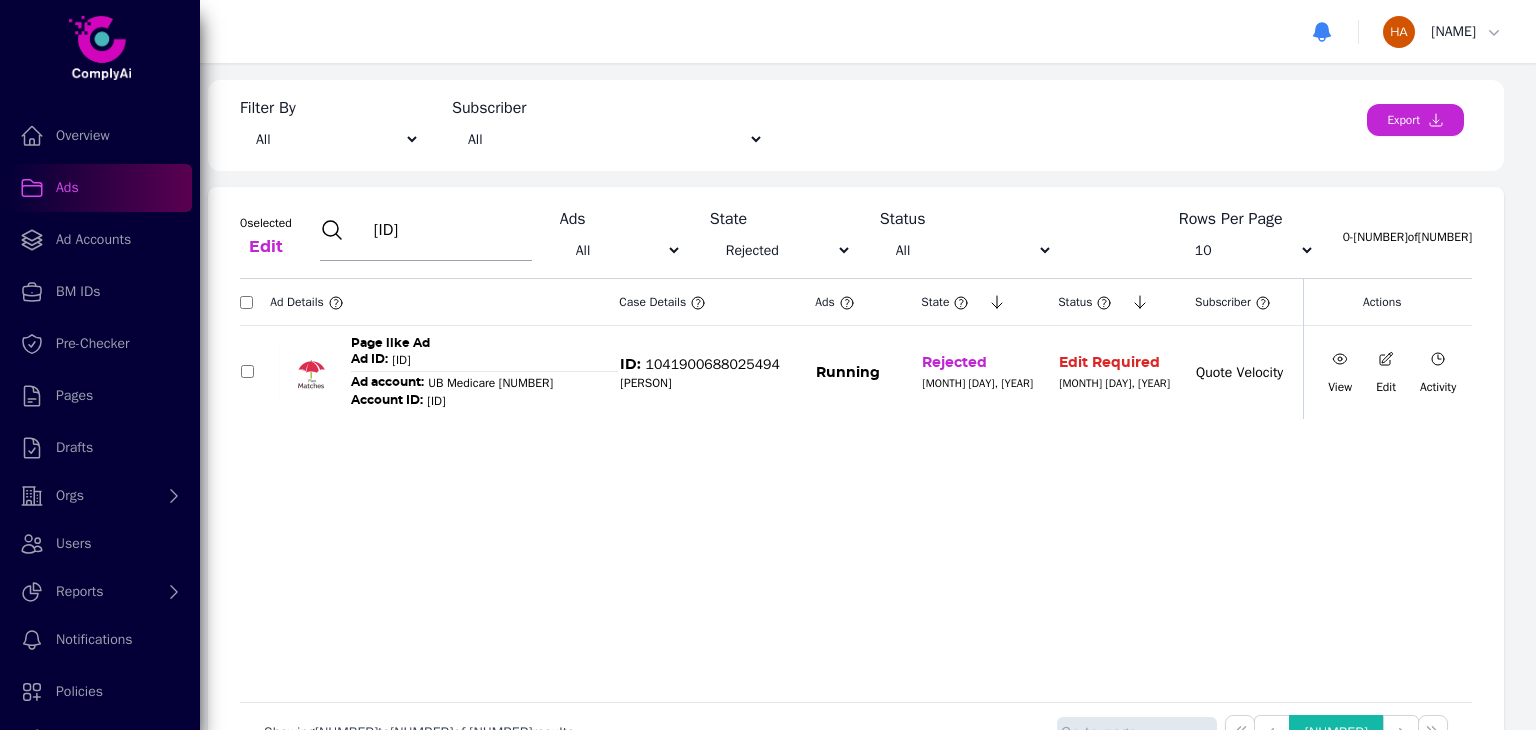 click on "[ID]" at bounding box center [450, 230] 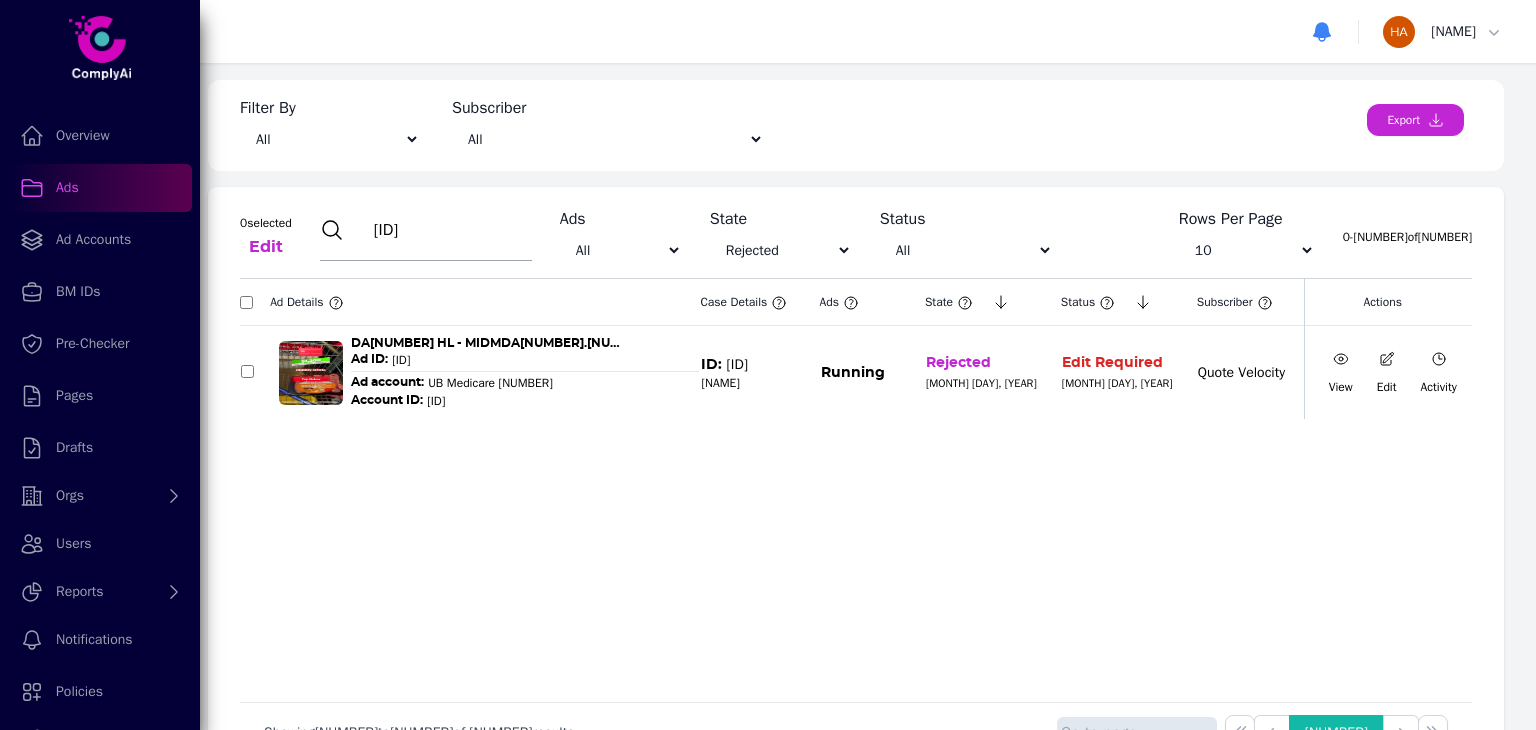 click at bounding box center (1341, 359) 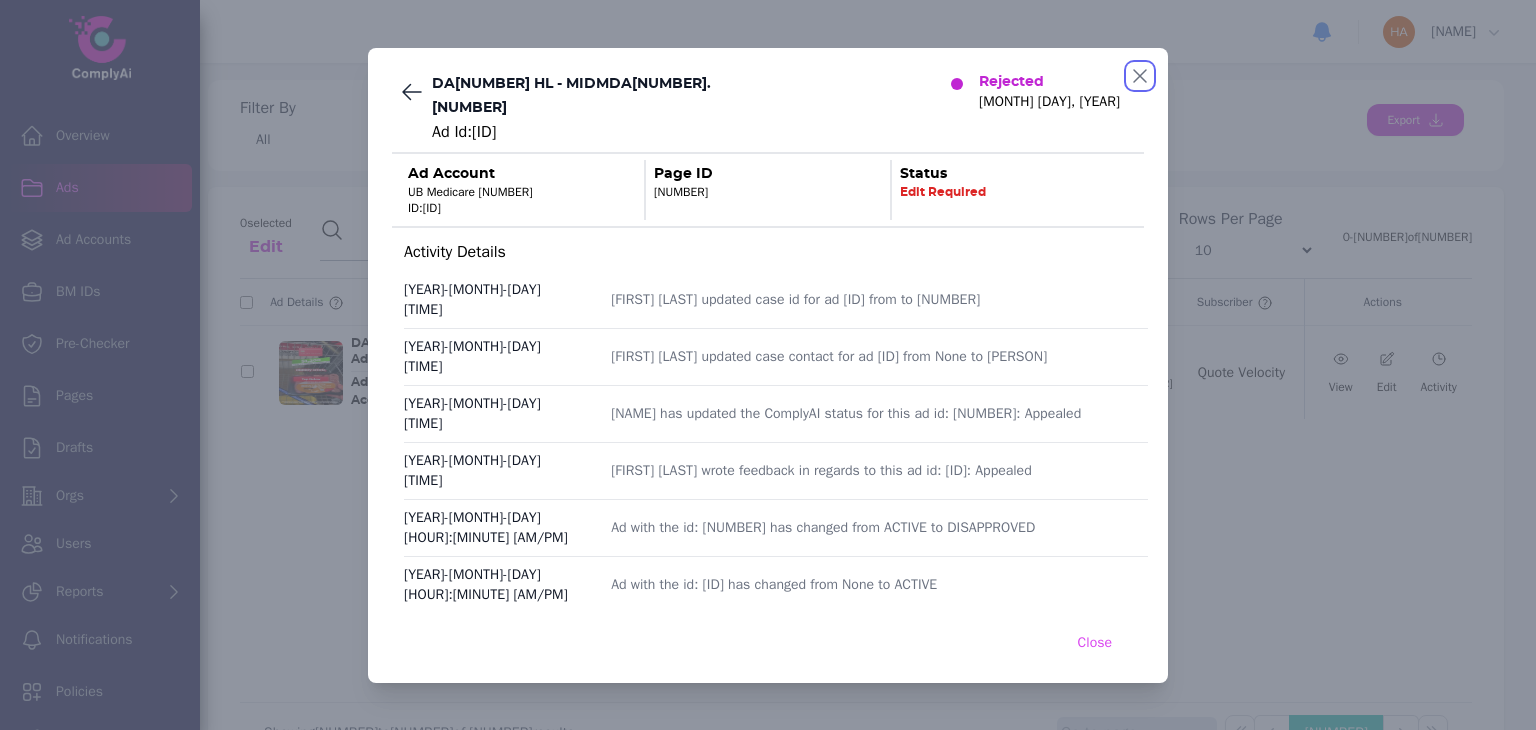 click at bounding box center (1140, 76) 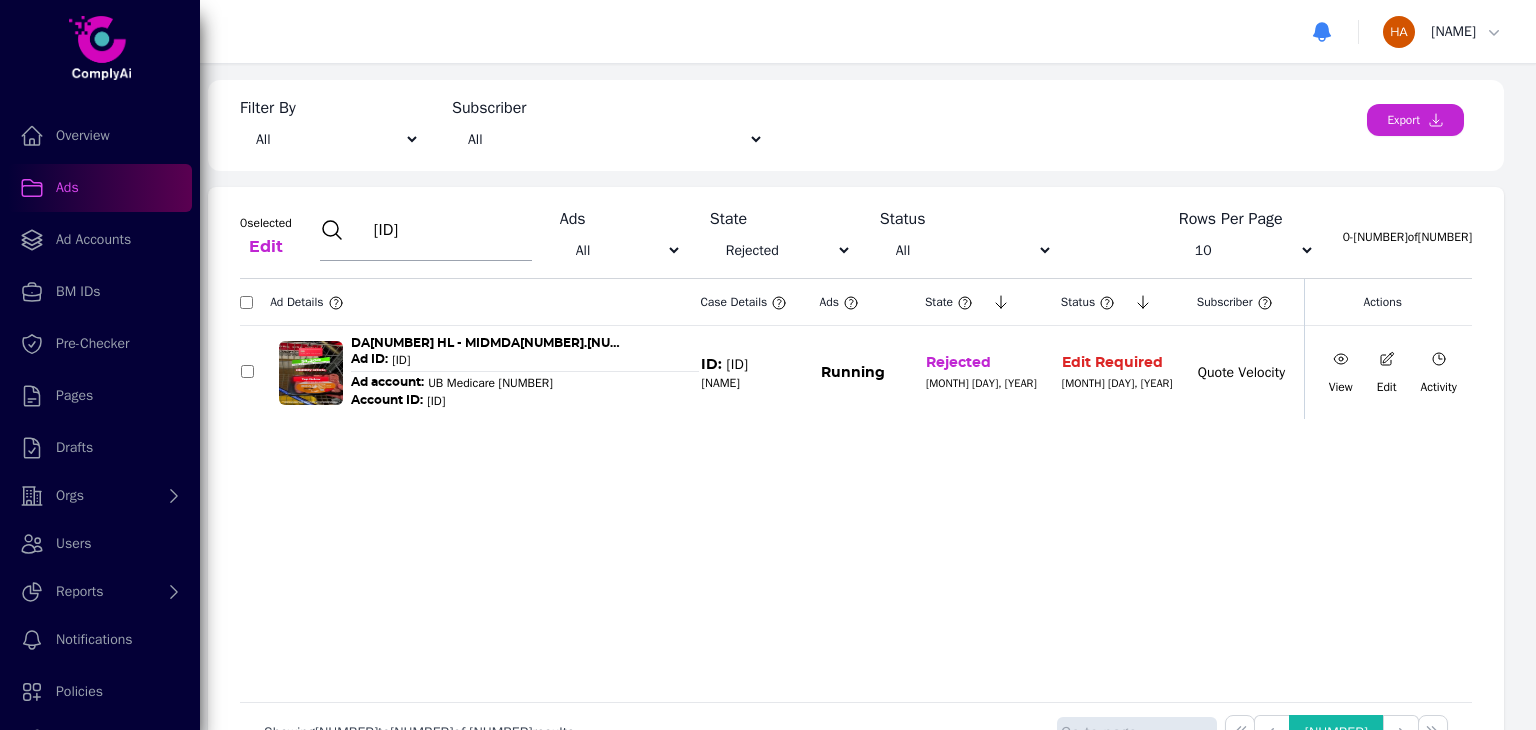 click at bounding box center (1340, 359) 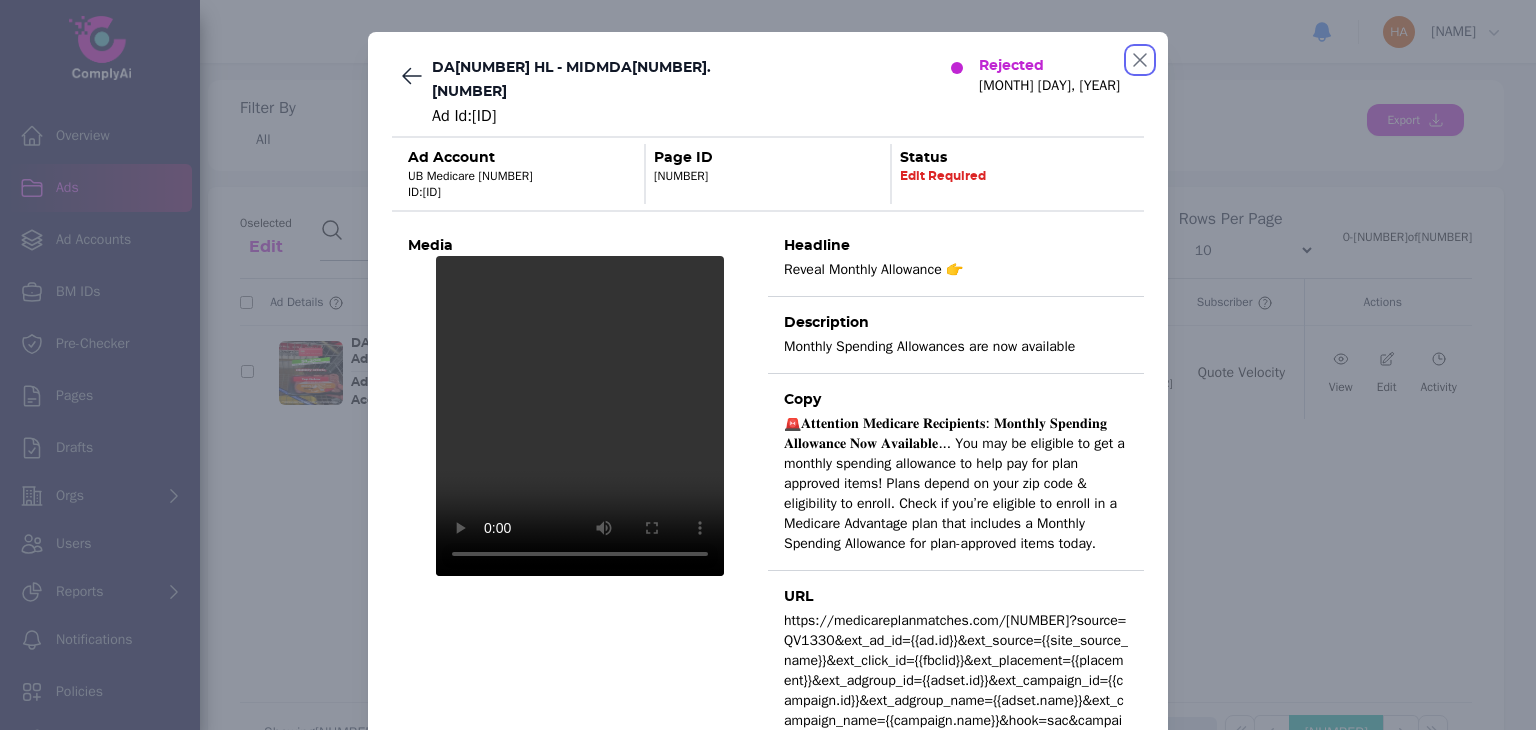 click at bounding box center [1140, 60] 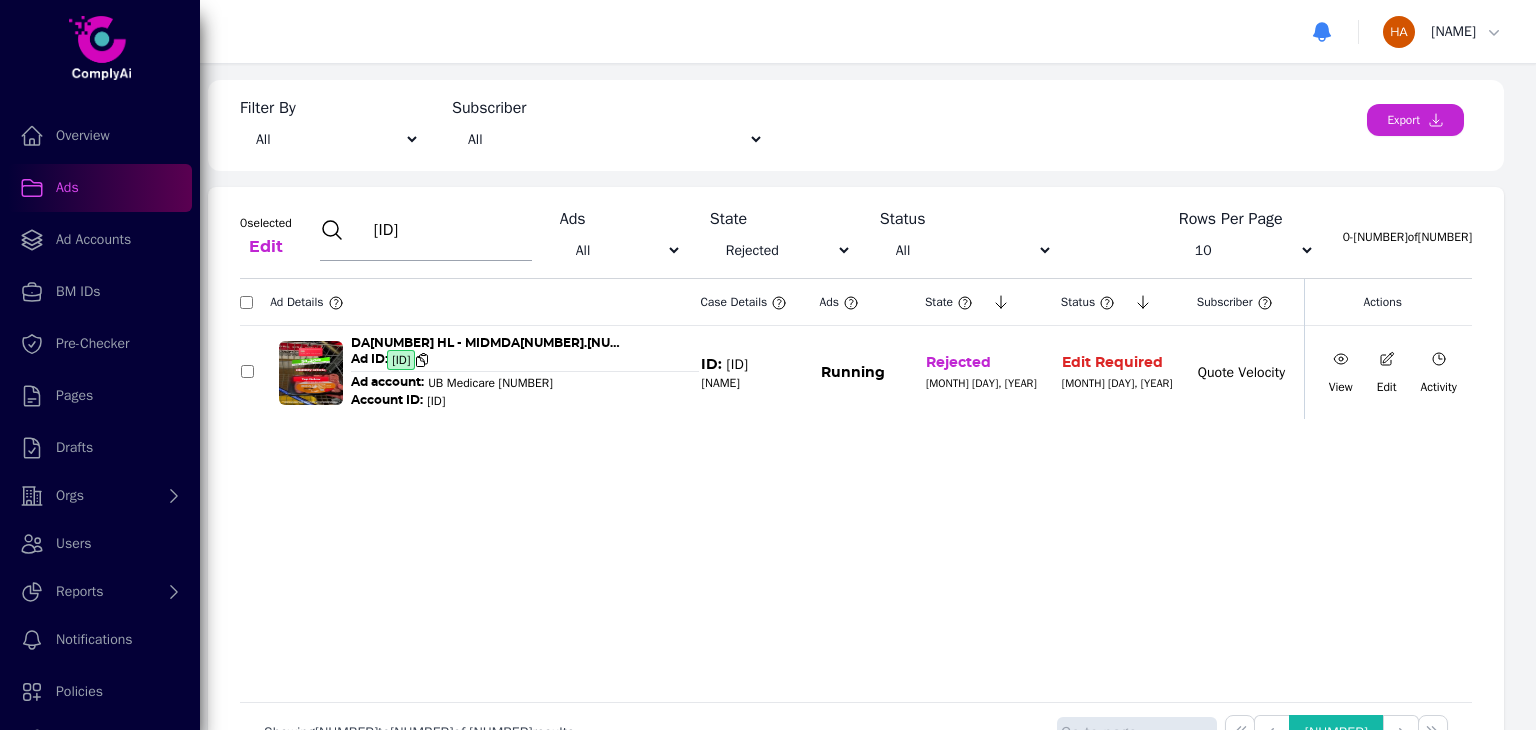 click on "[ID]" at bounding box center [401, 360] 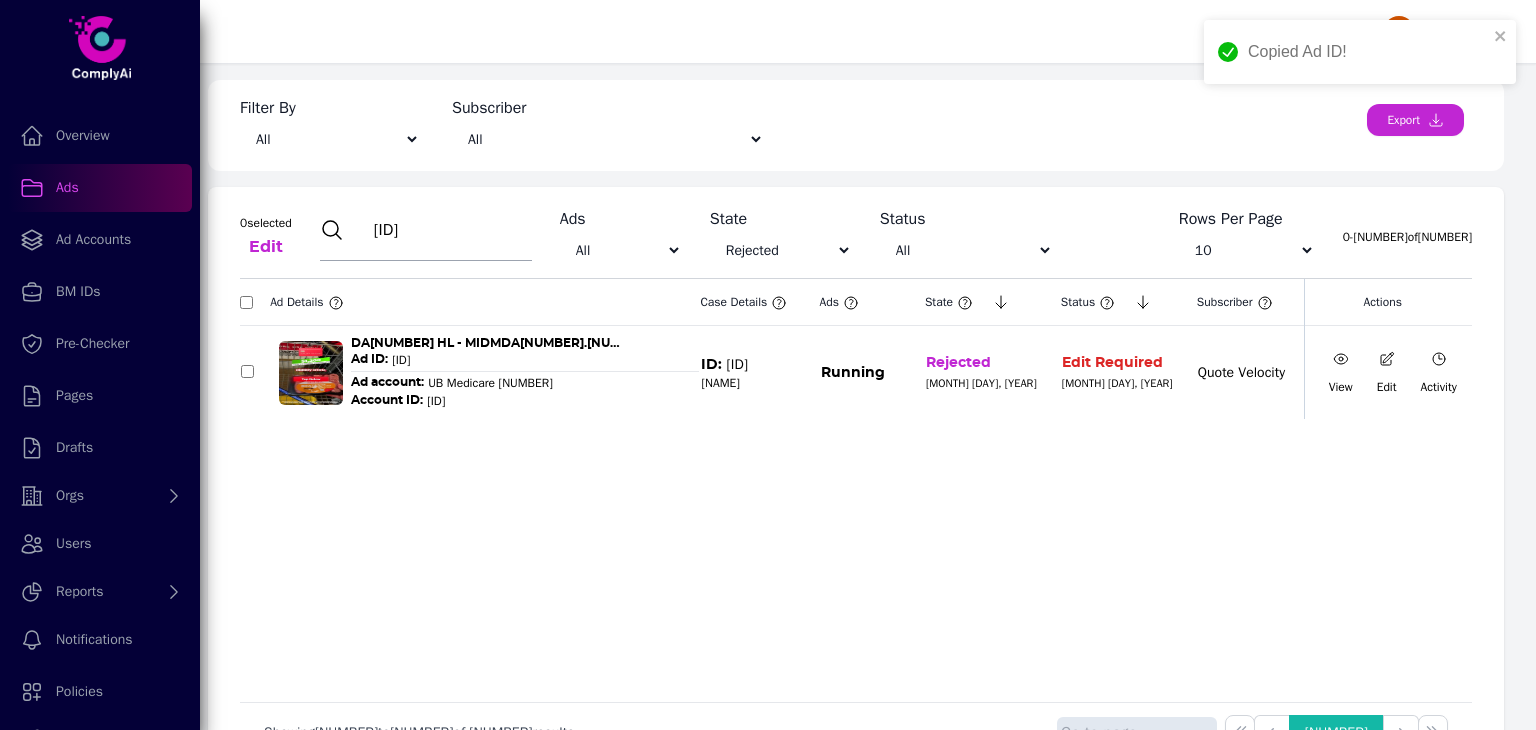 click at bounding box center (1341, 359) 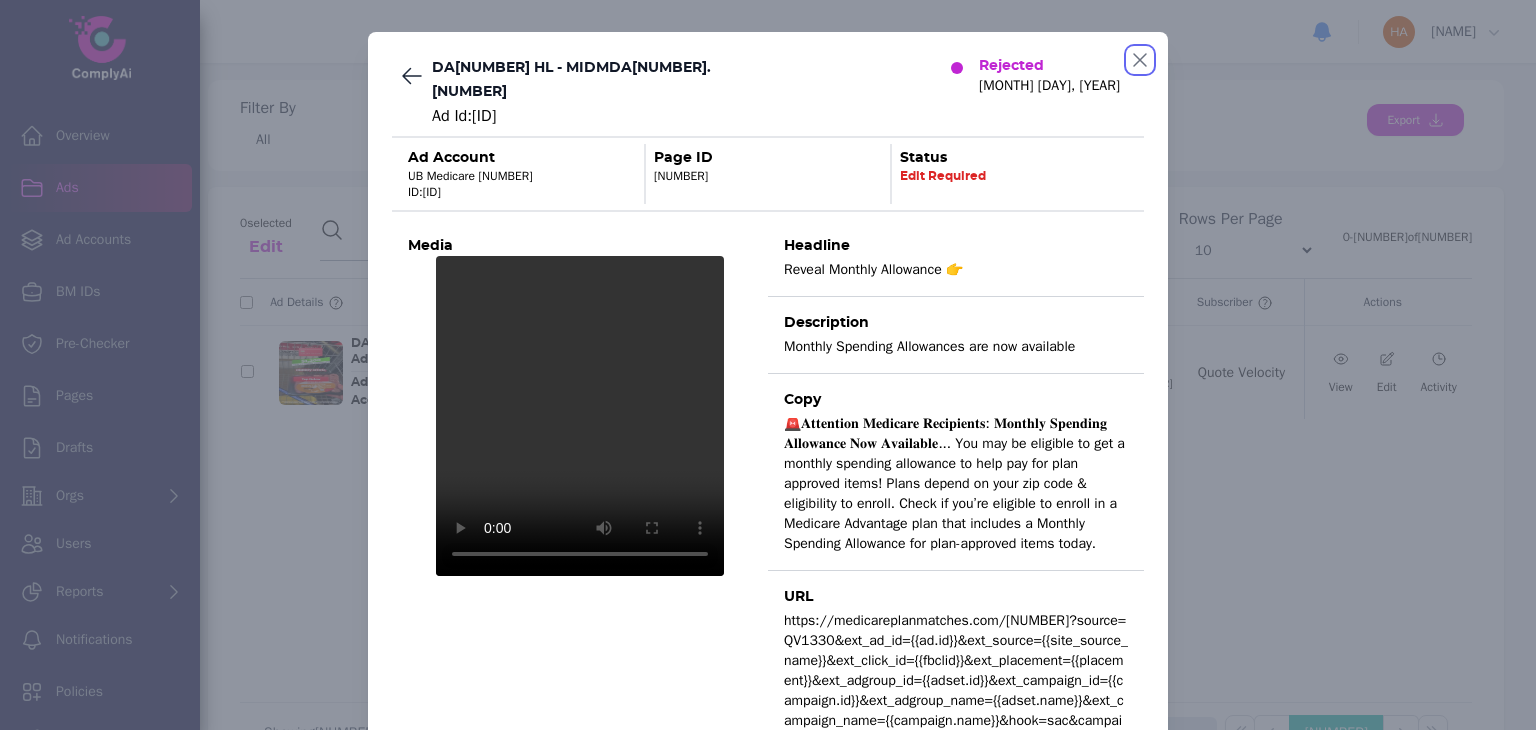 click at bounding box center (1140, 60) 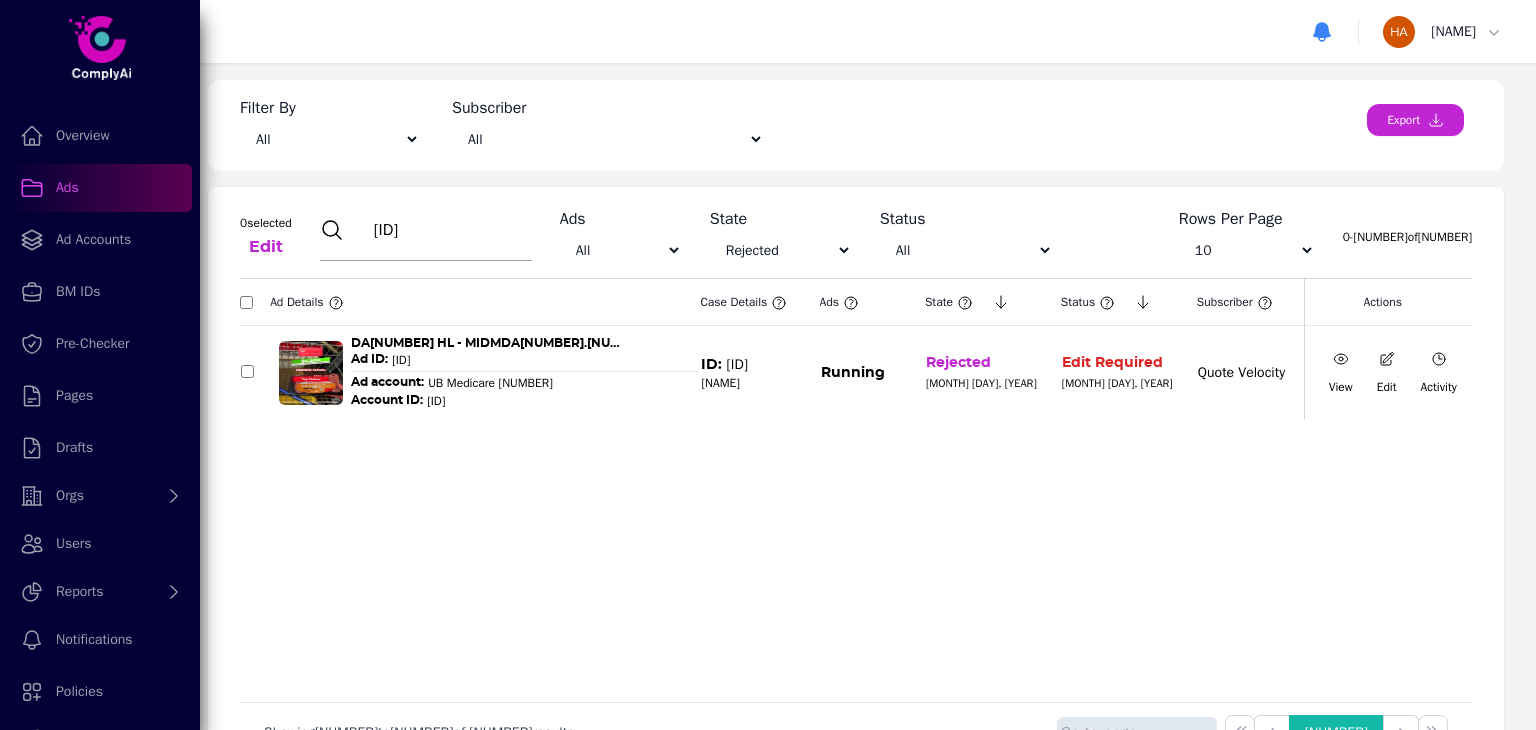 click on "[ID]" at bounding box center (450, 230) 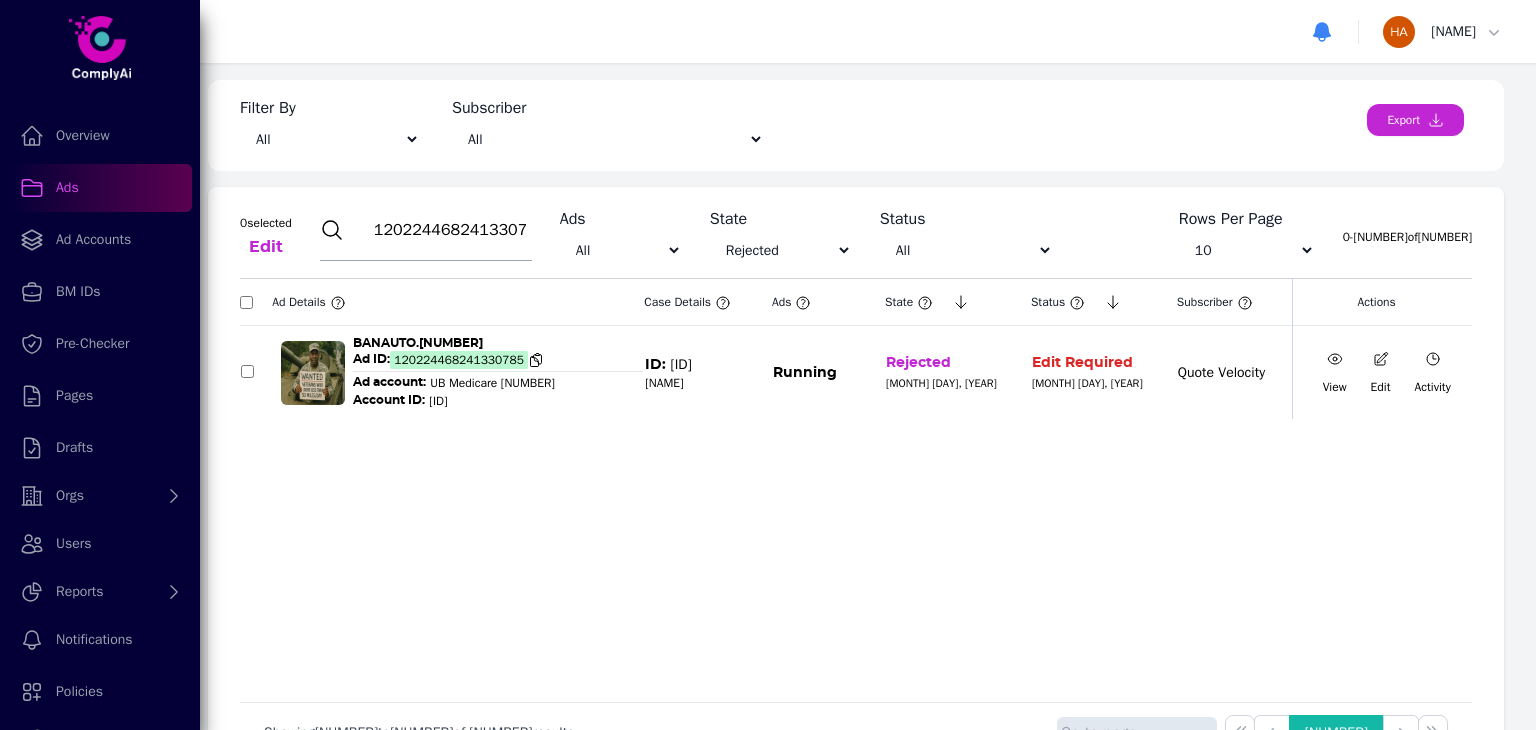 type on "120224468241330785" 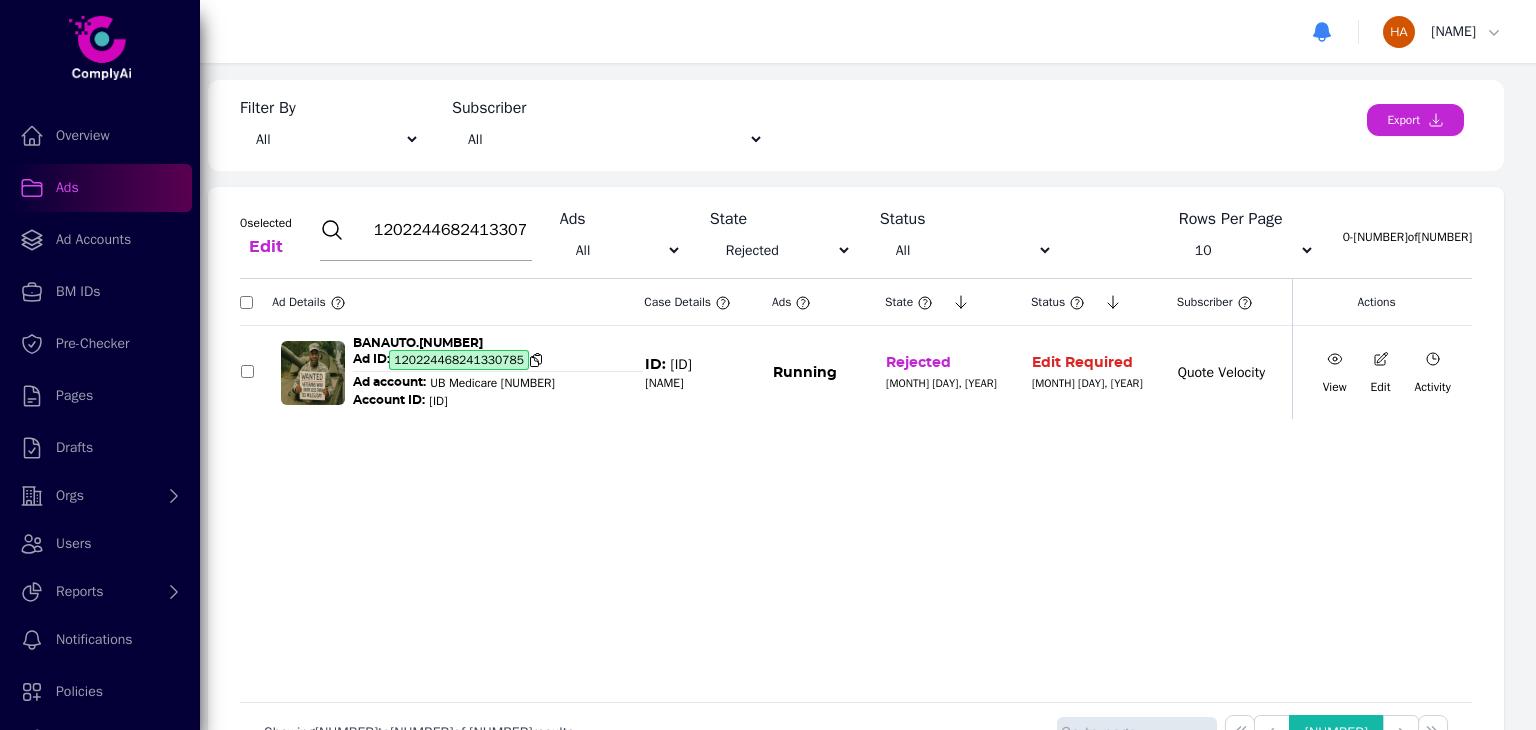 click on "120224468241330785" at bounding box center (459, 360) 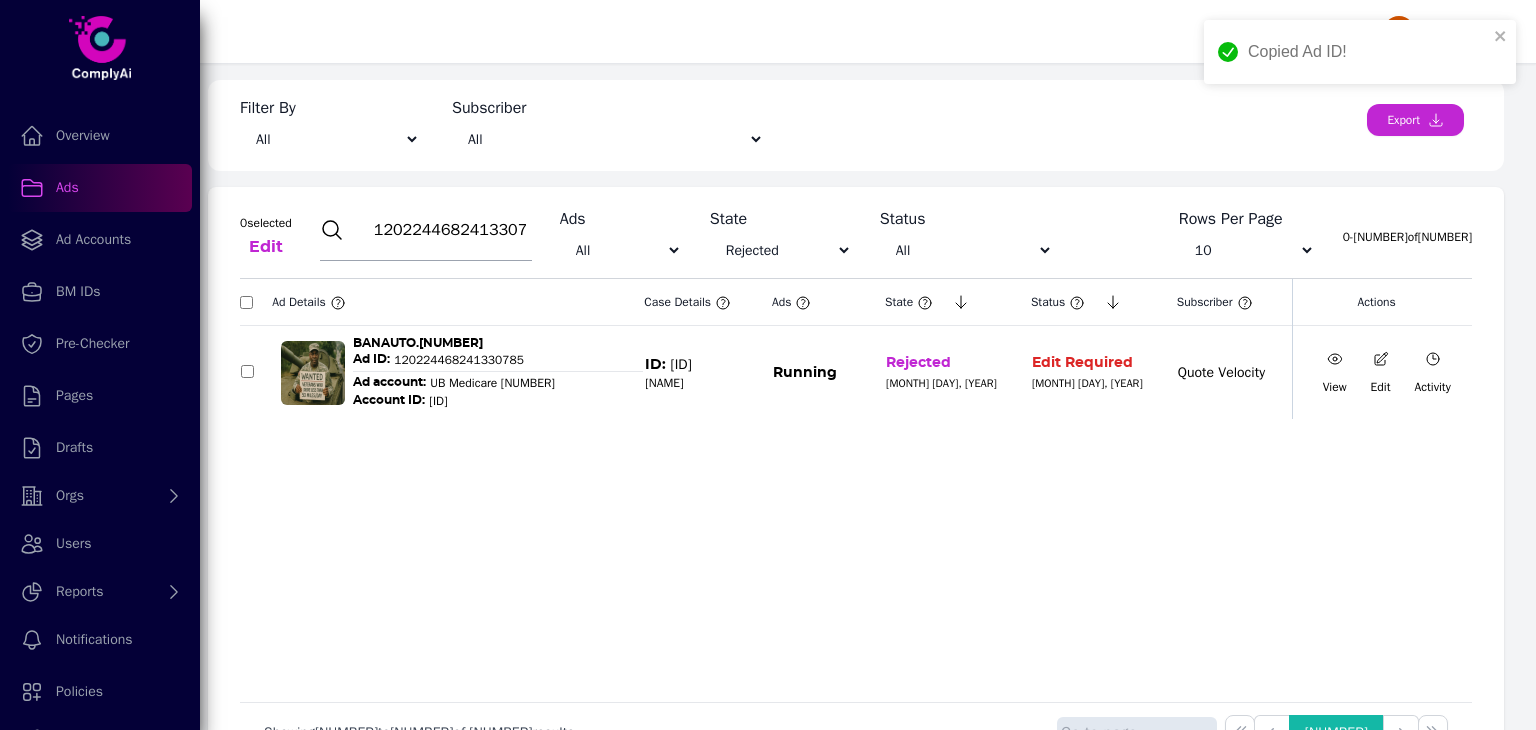 click at bounding box center (1335, 359) 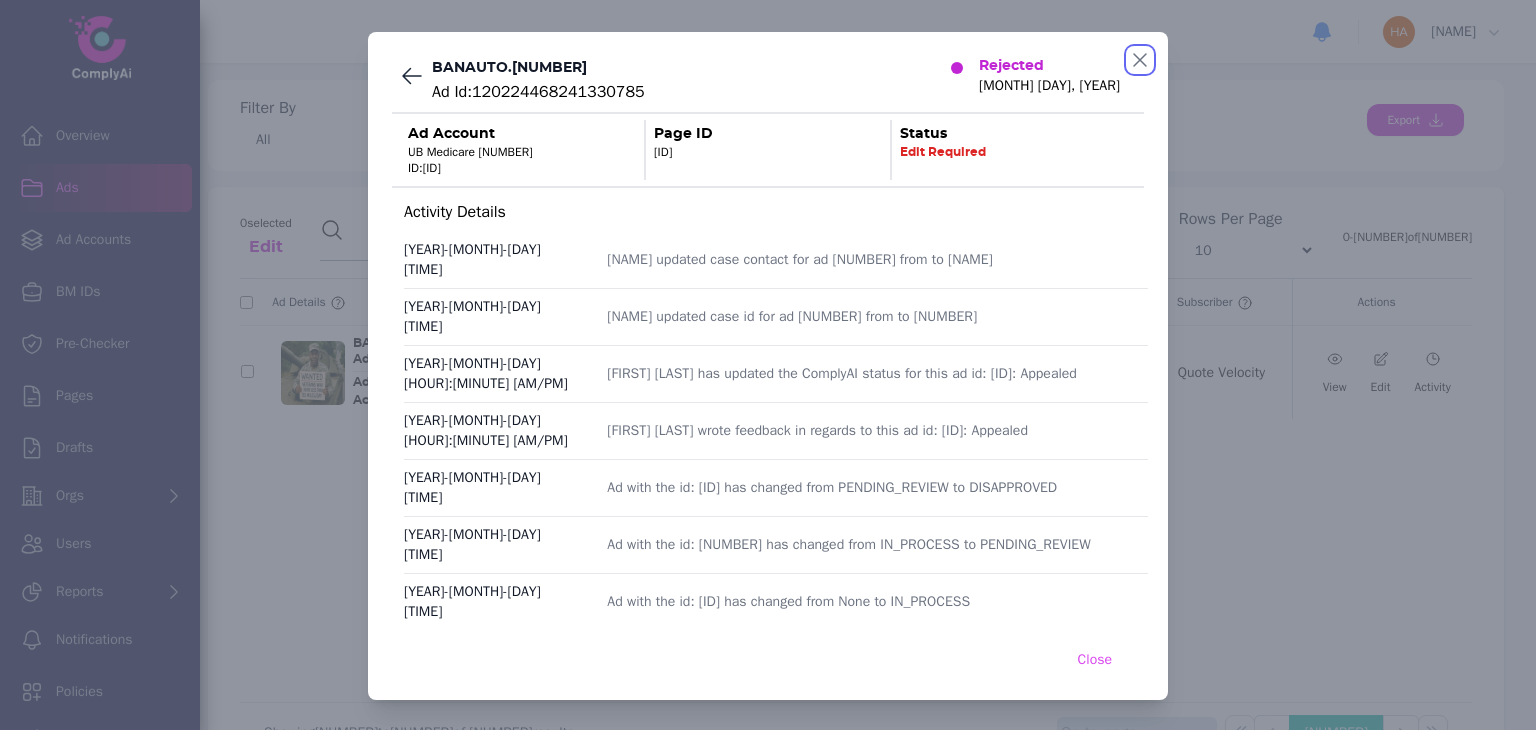 click at bounding box center (1140, 60) 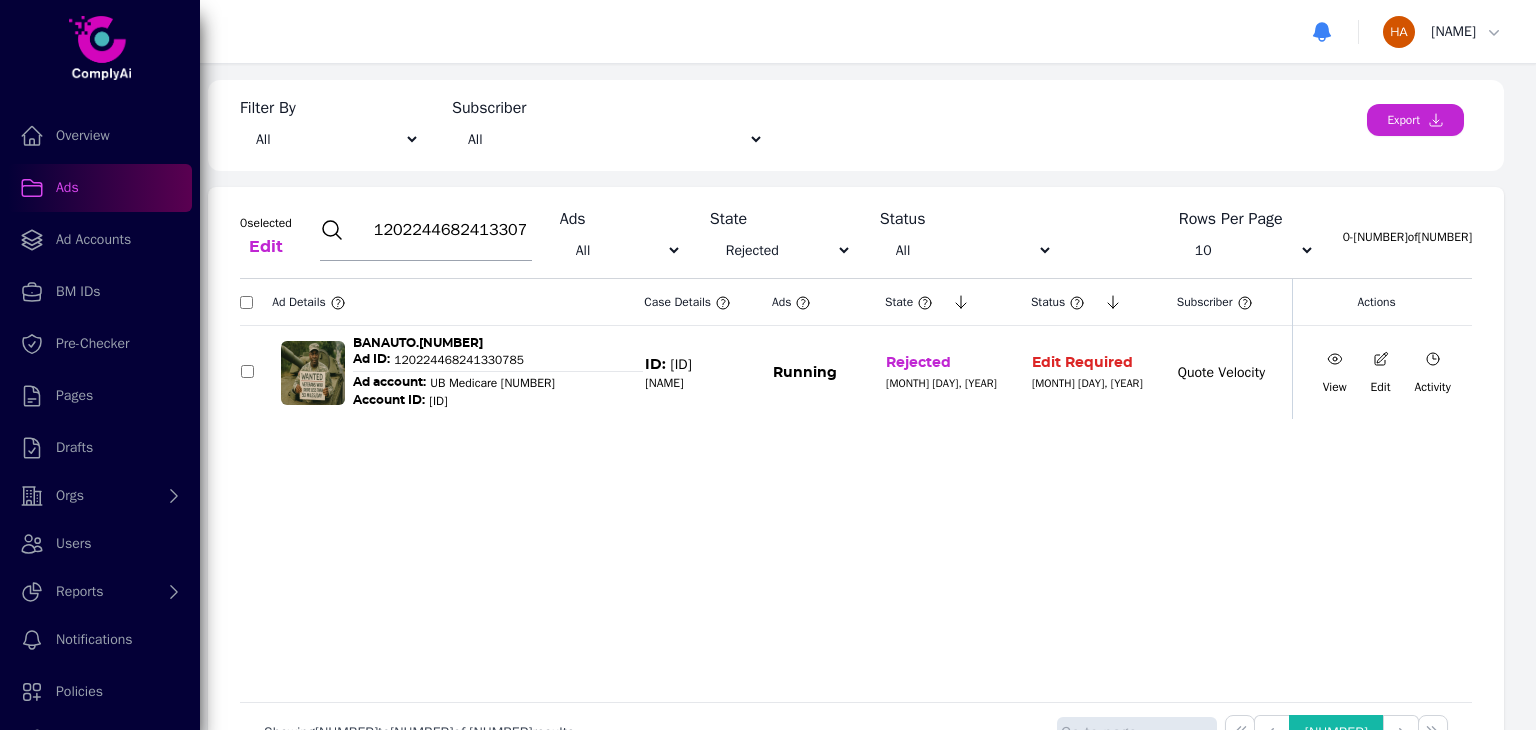type 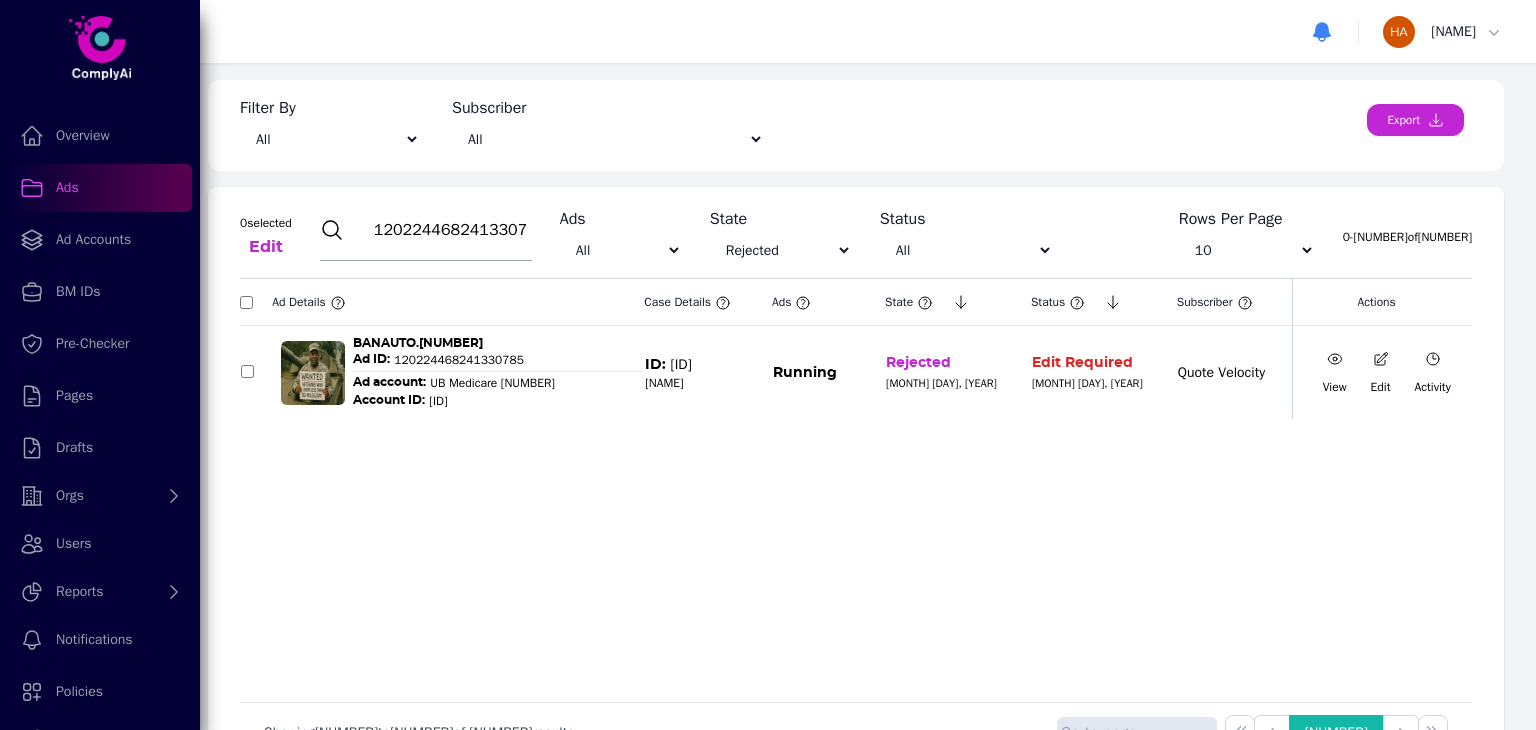 click on "120224468241330785" at bounding box center [450, 230] 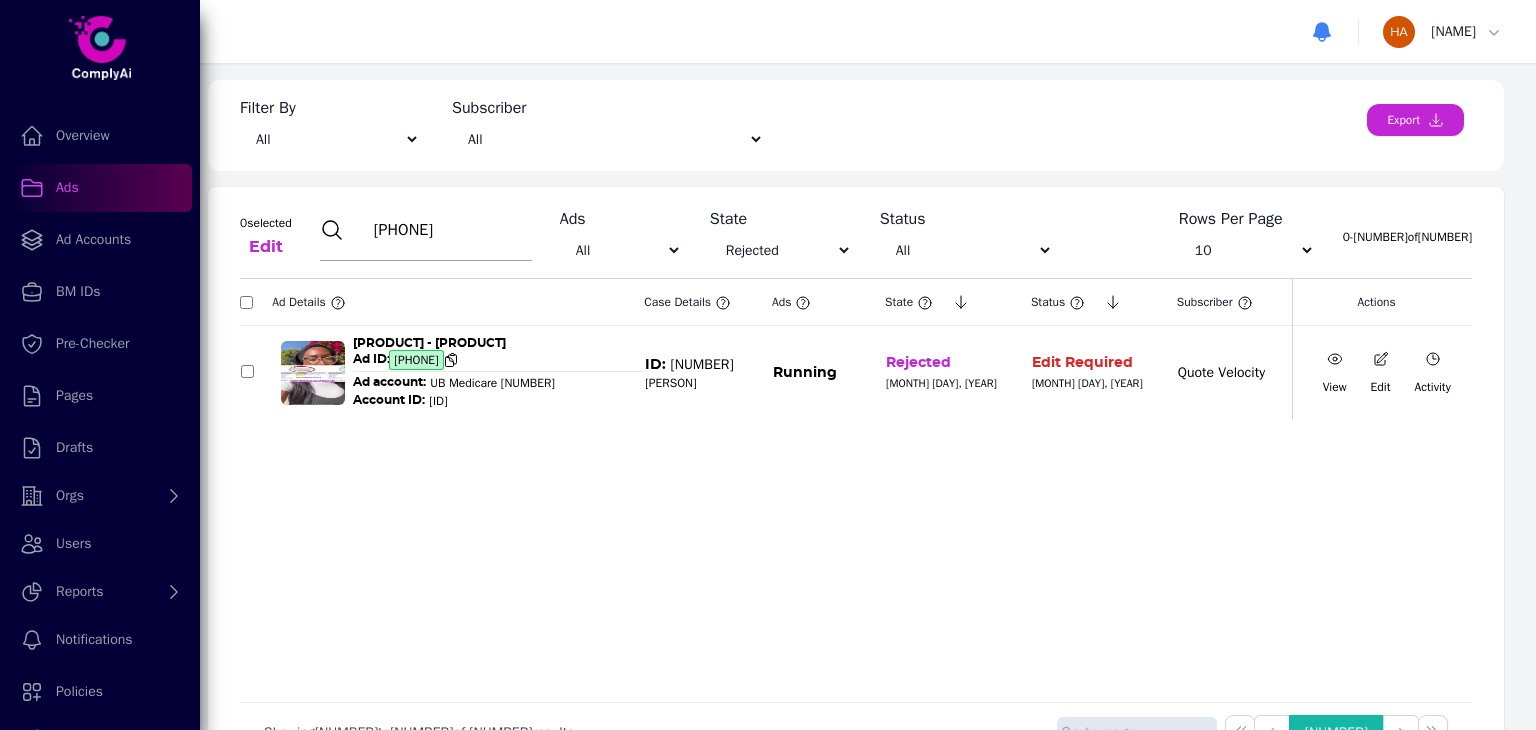 click on "[PHONE]" at bounding box center [416, 360] 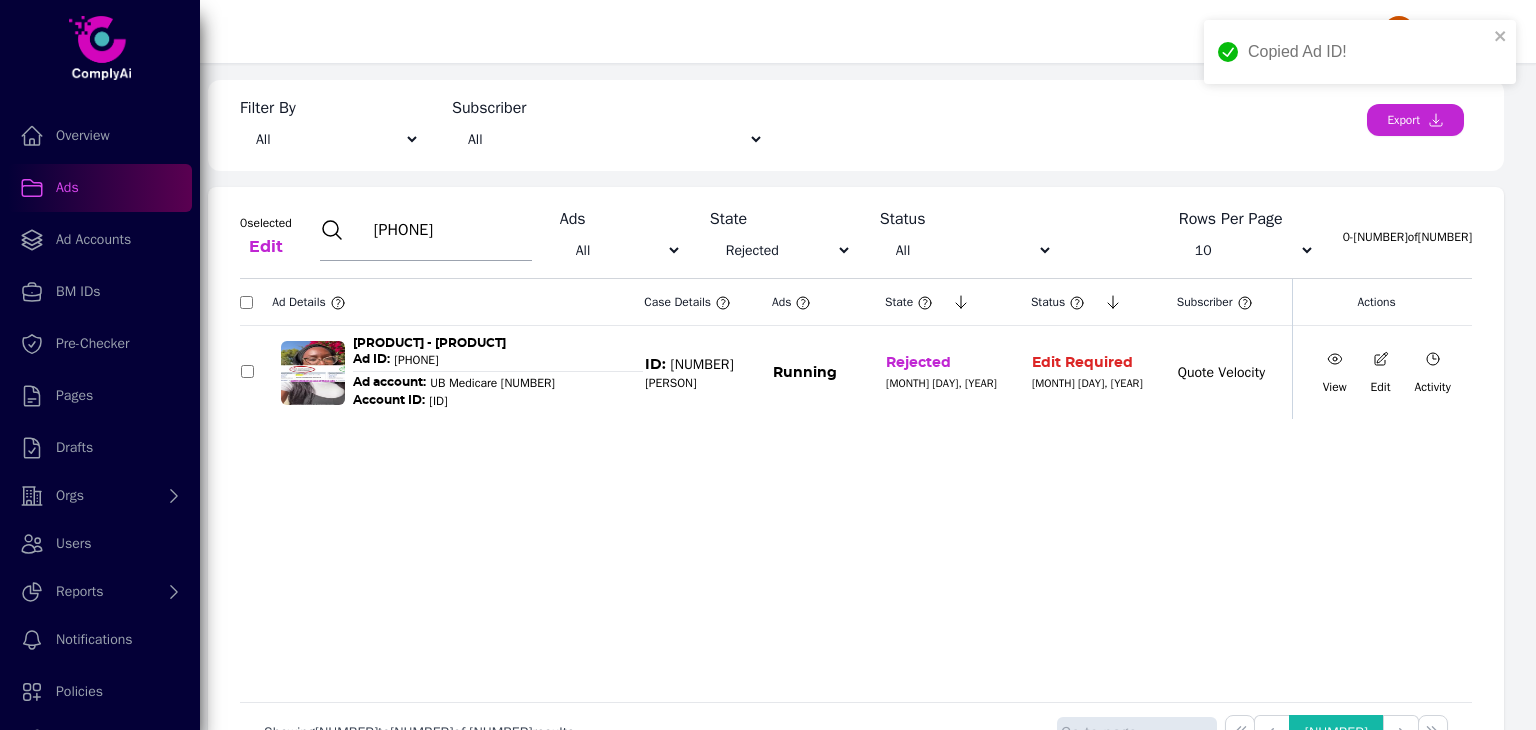 click on "[PHONE]" at bounding box center [450, 230] 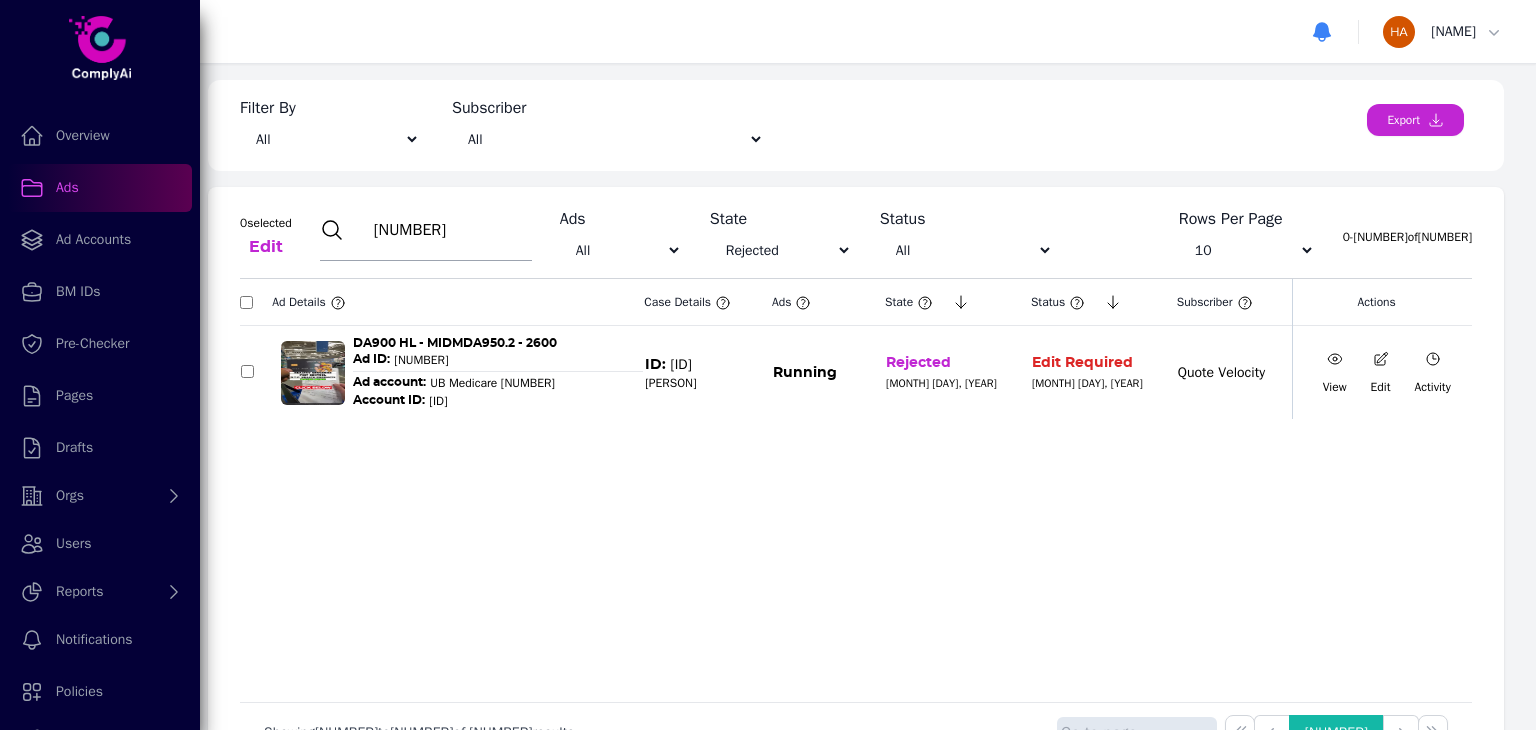 click at bounding box center (1335, 359) 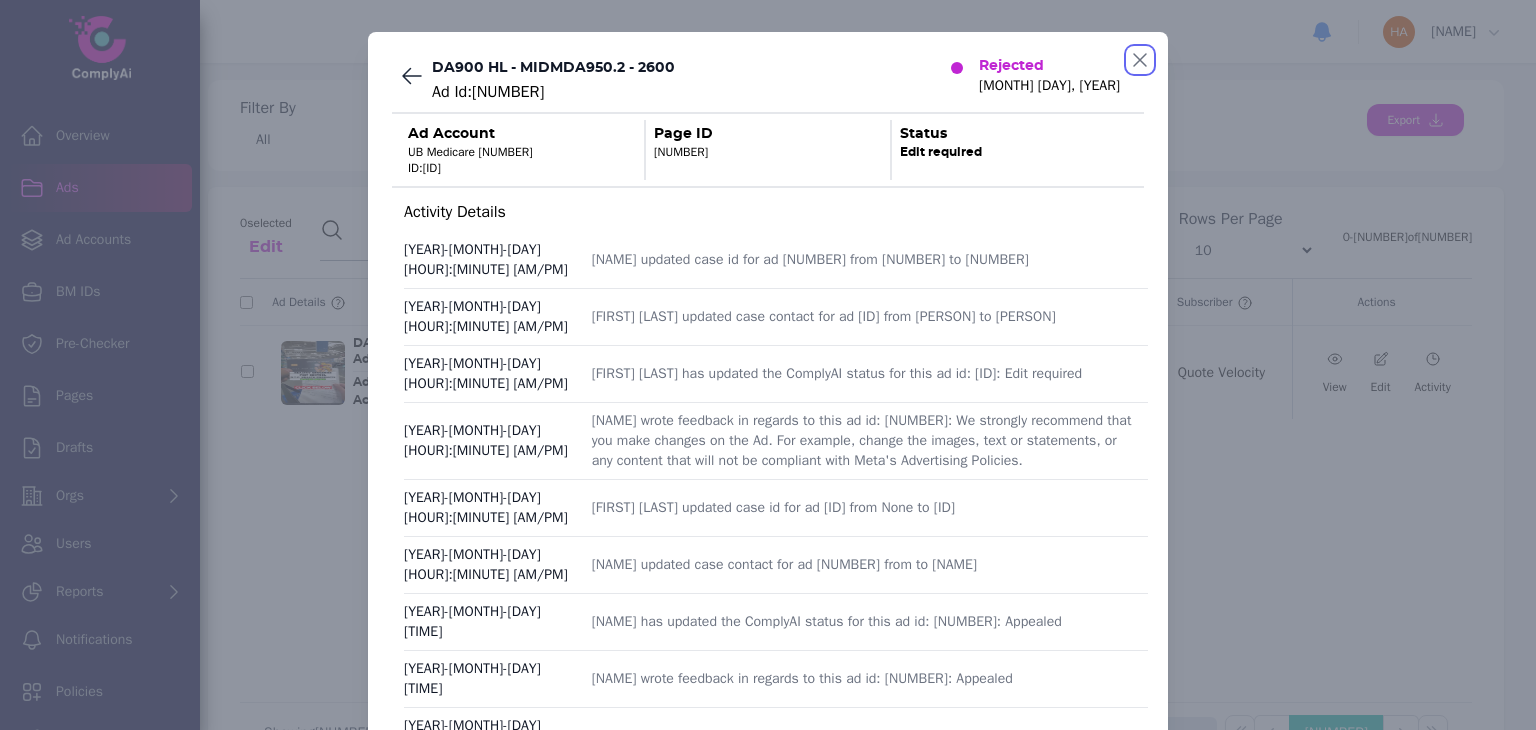 click at bounding box center [1140, 60] 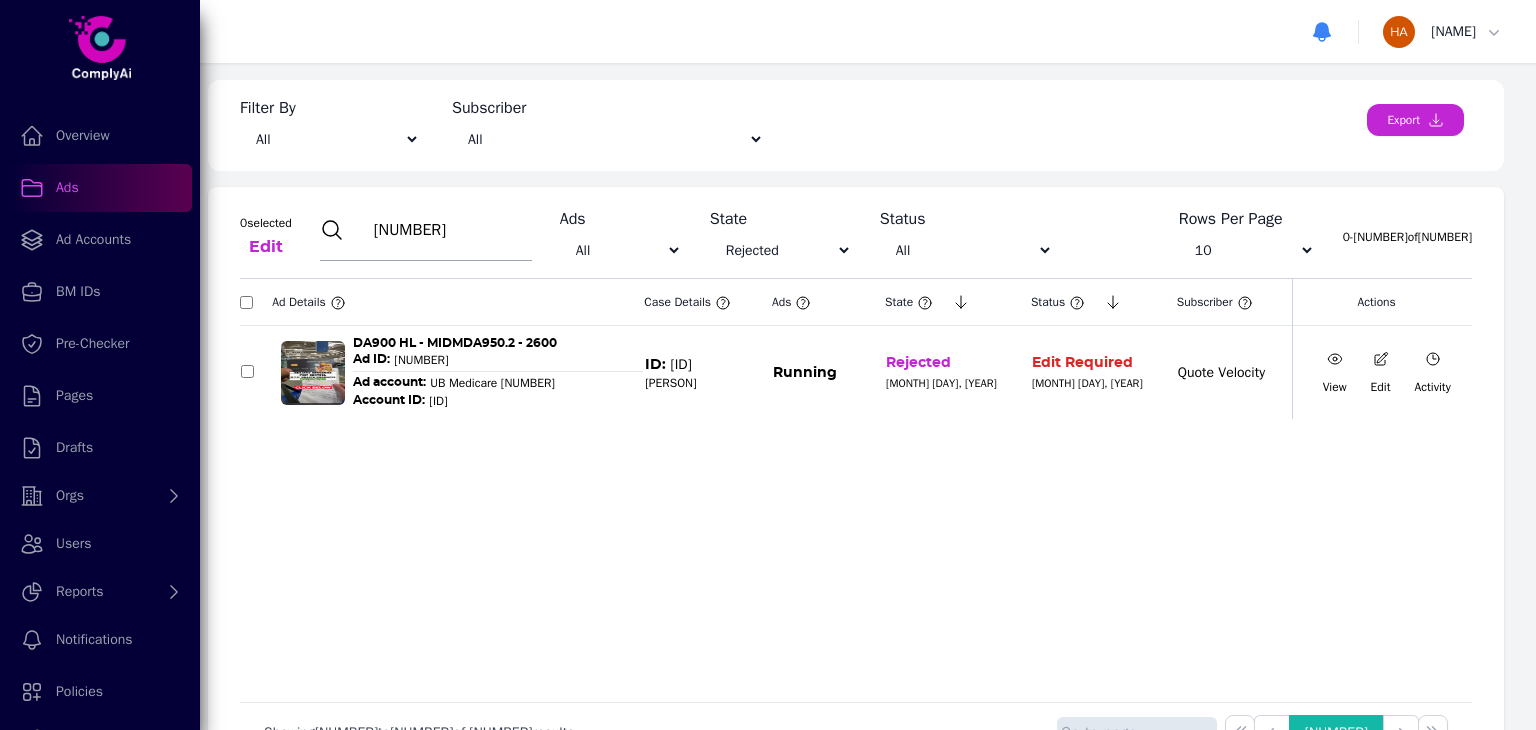 click at bounding box center (1335, 359) 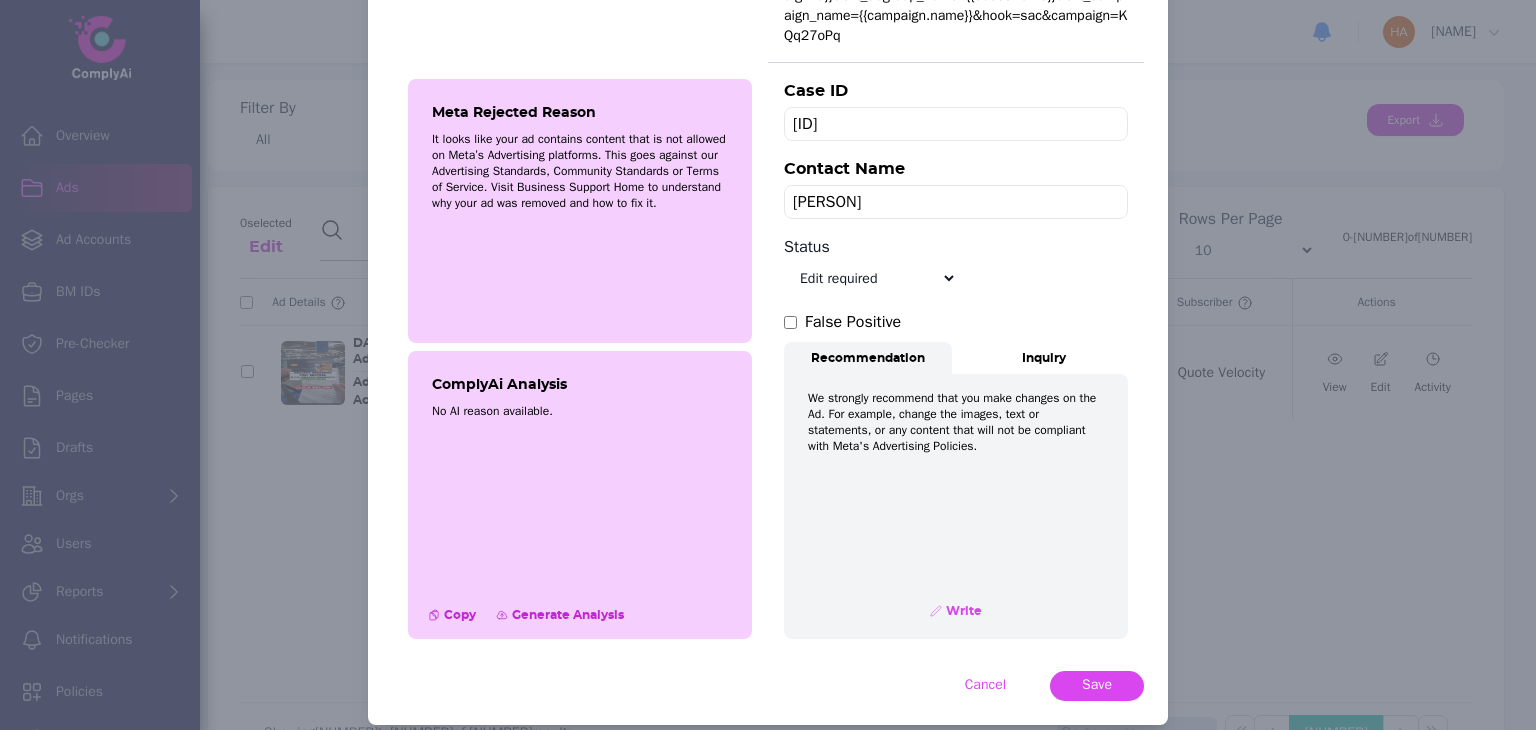 scroll, scrollTop: 703, scrollLeft: 0, axis: vertical 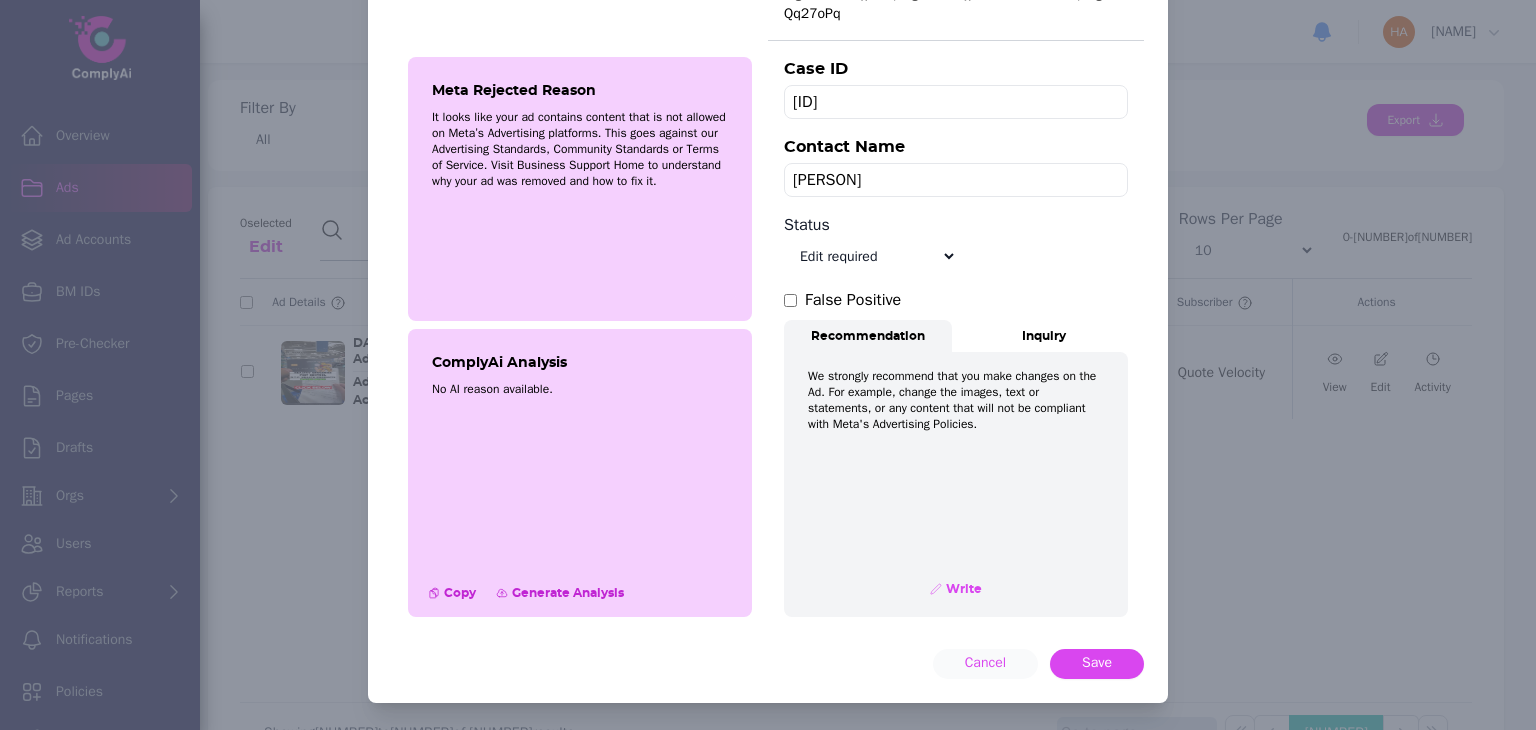 click on "Cancel" at bounding box center (985, 663) 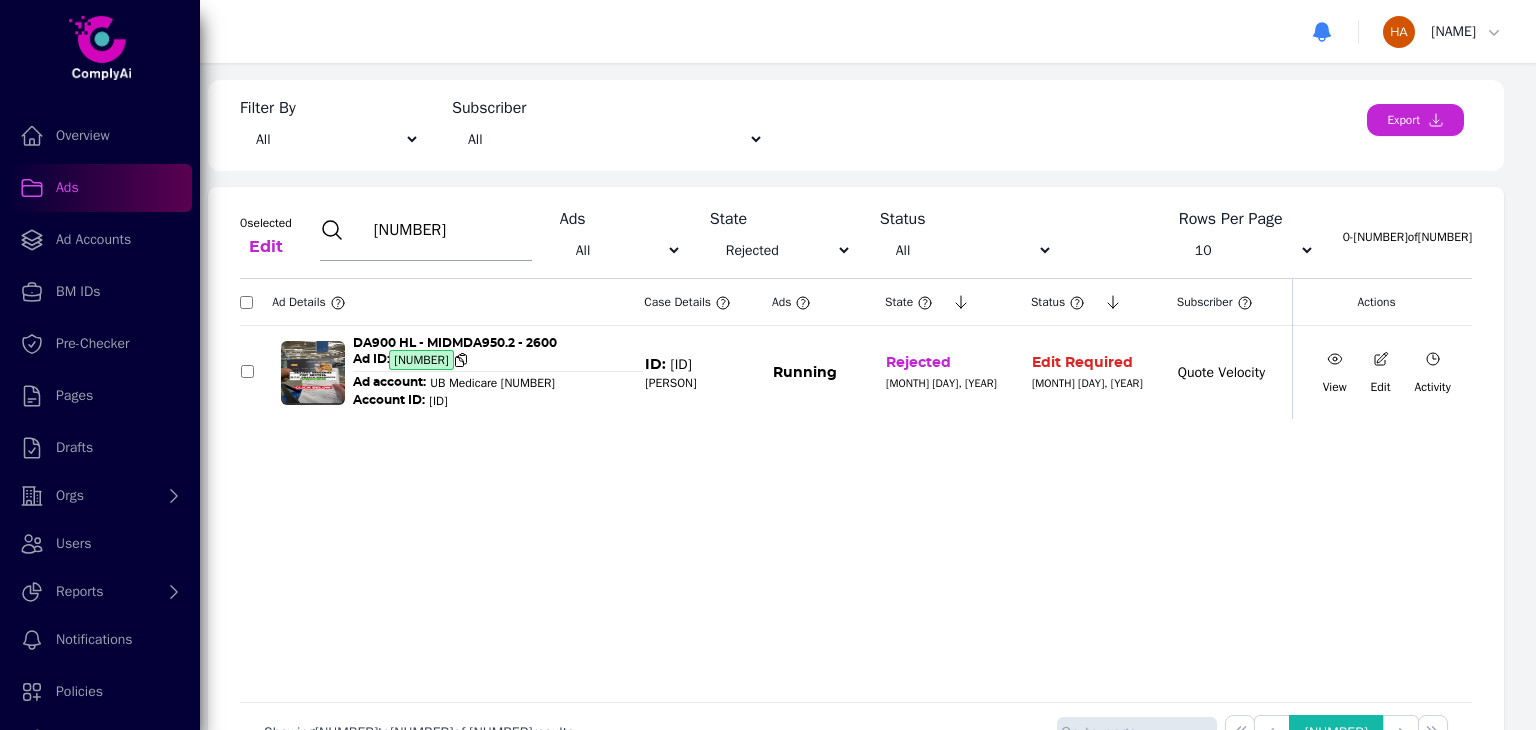 click on "[NUMBER]" at bounding box center [421, 360] 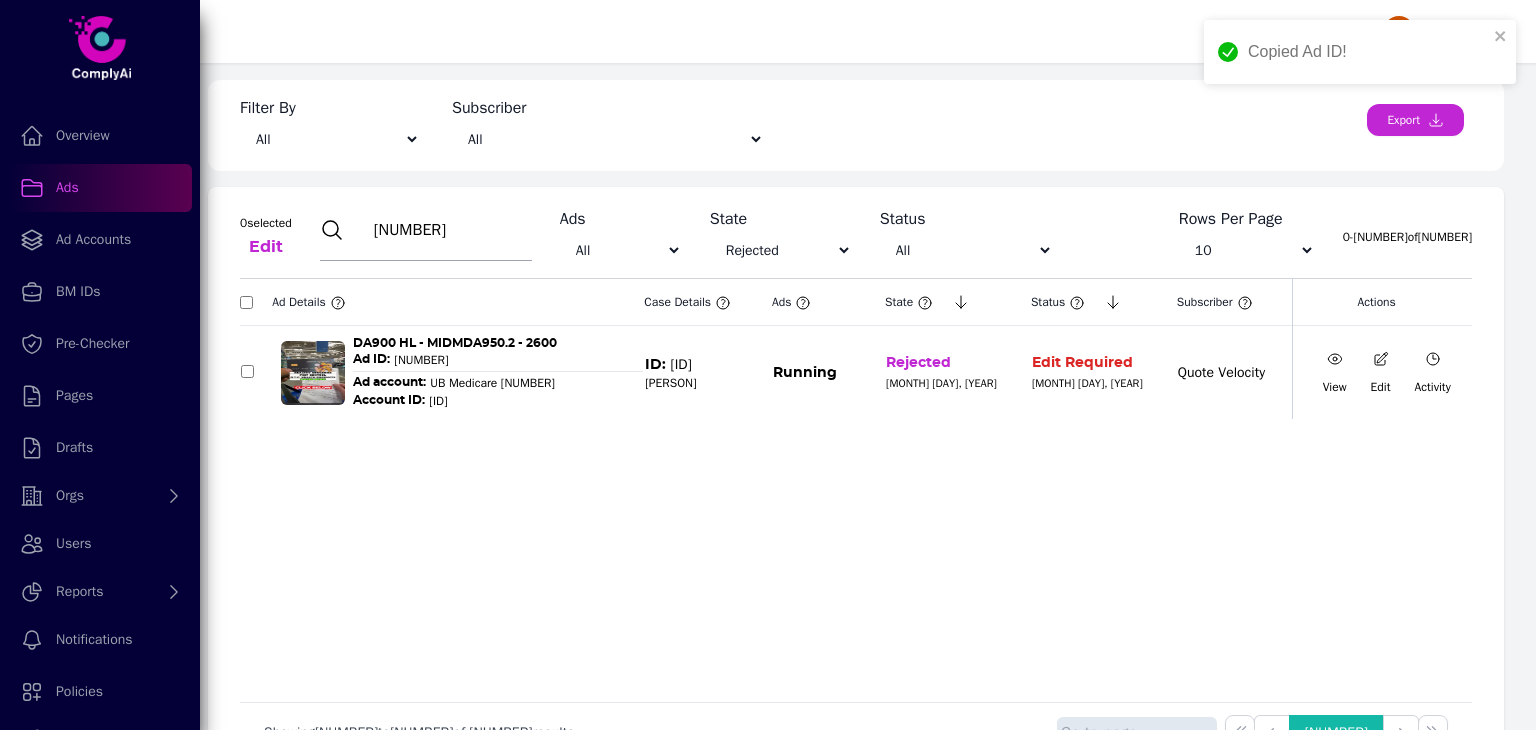 click on "[NUMBER]" at bounding box center [450, 230] 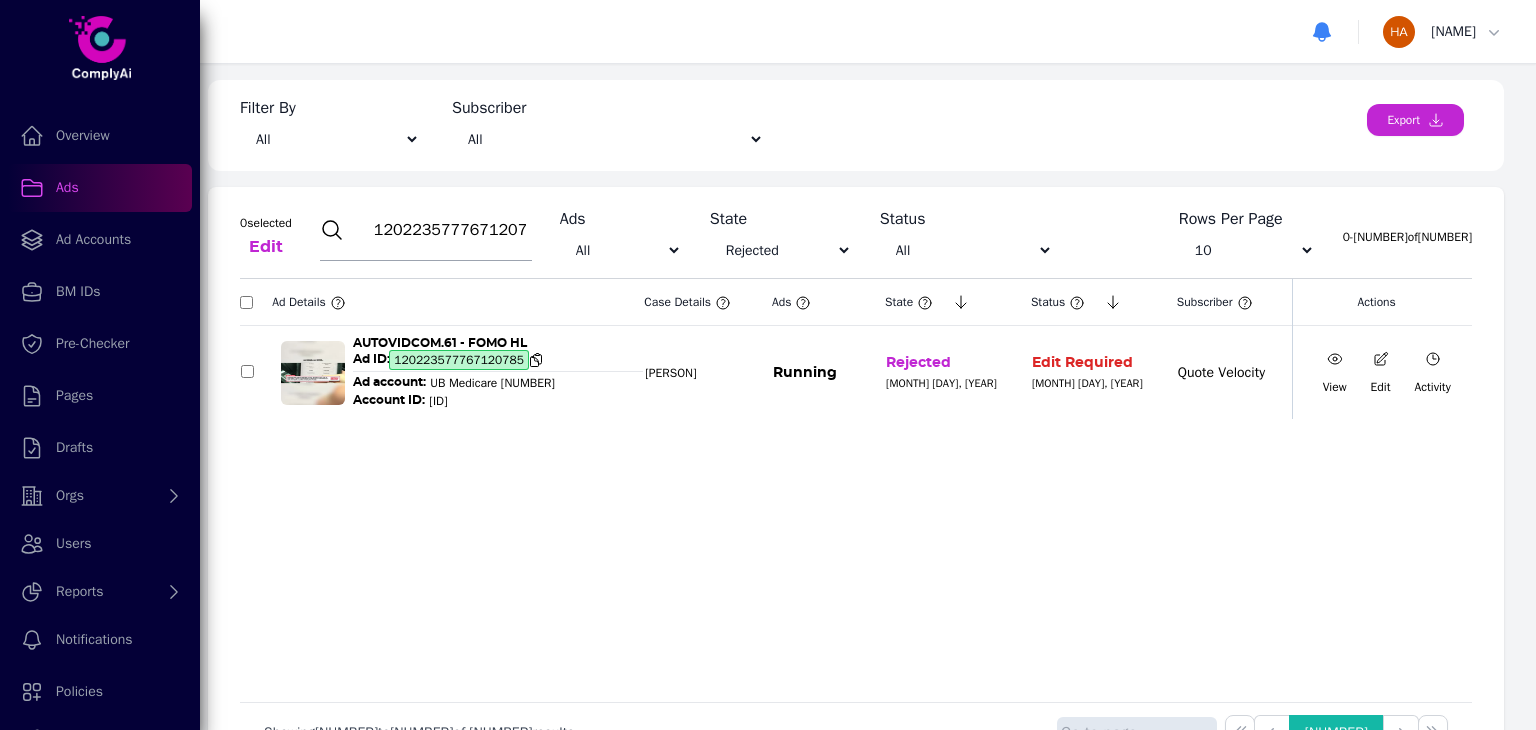 click on "120223577767120785" at bounding box center [459, 360] 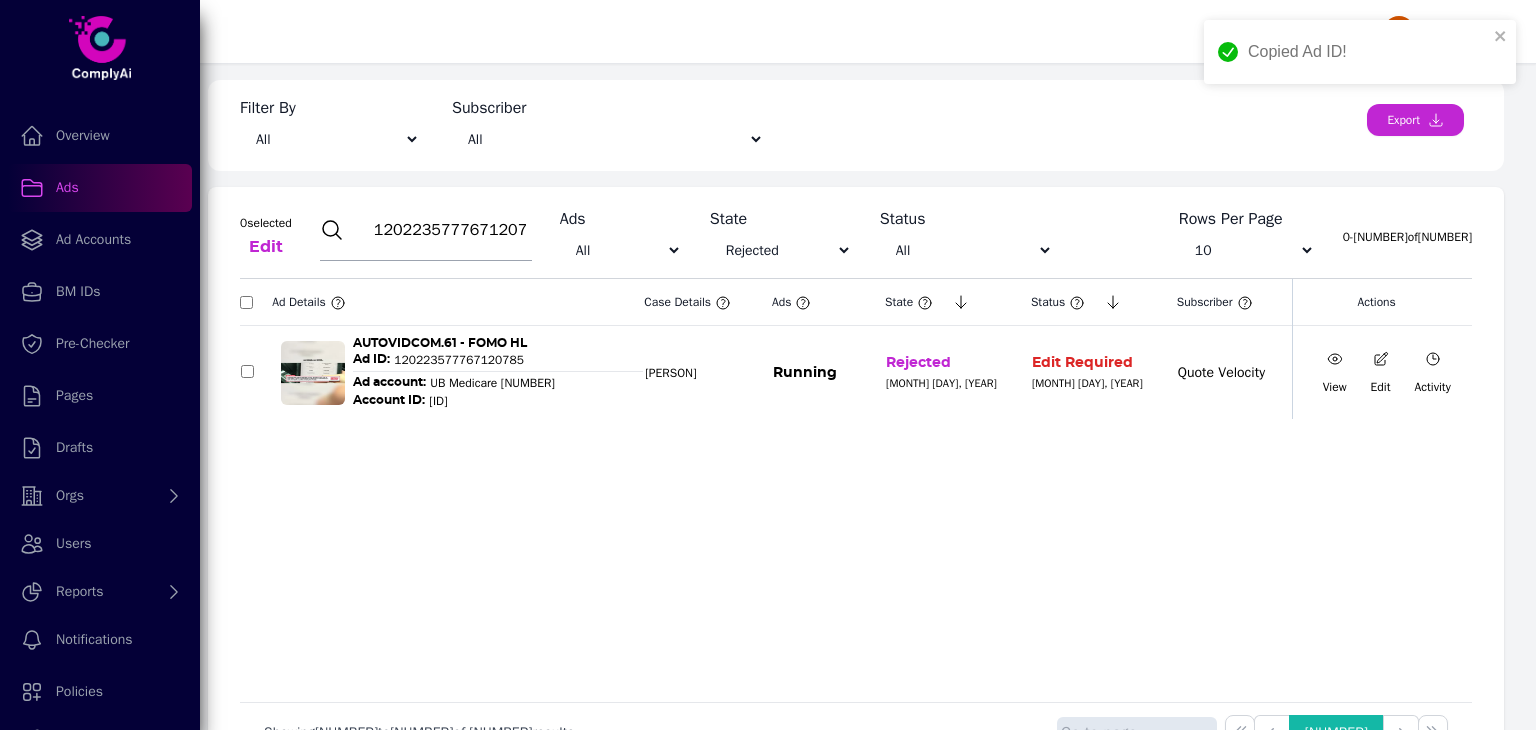 click at bounding box center [1335, 359] 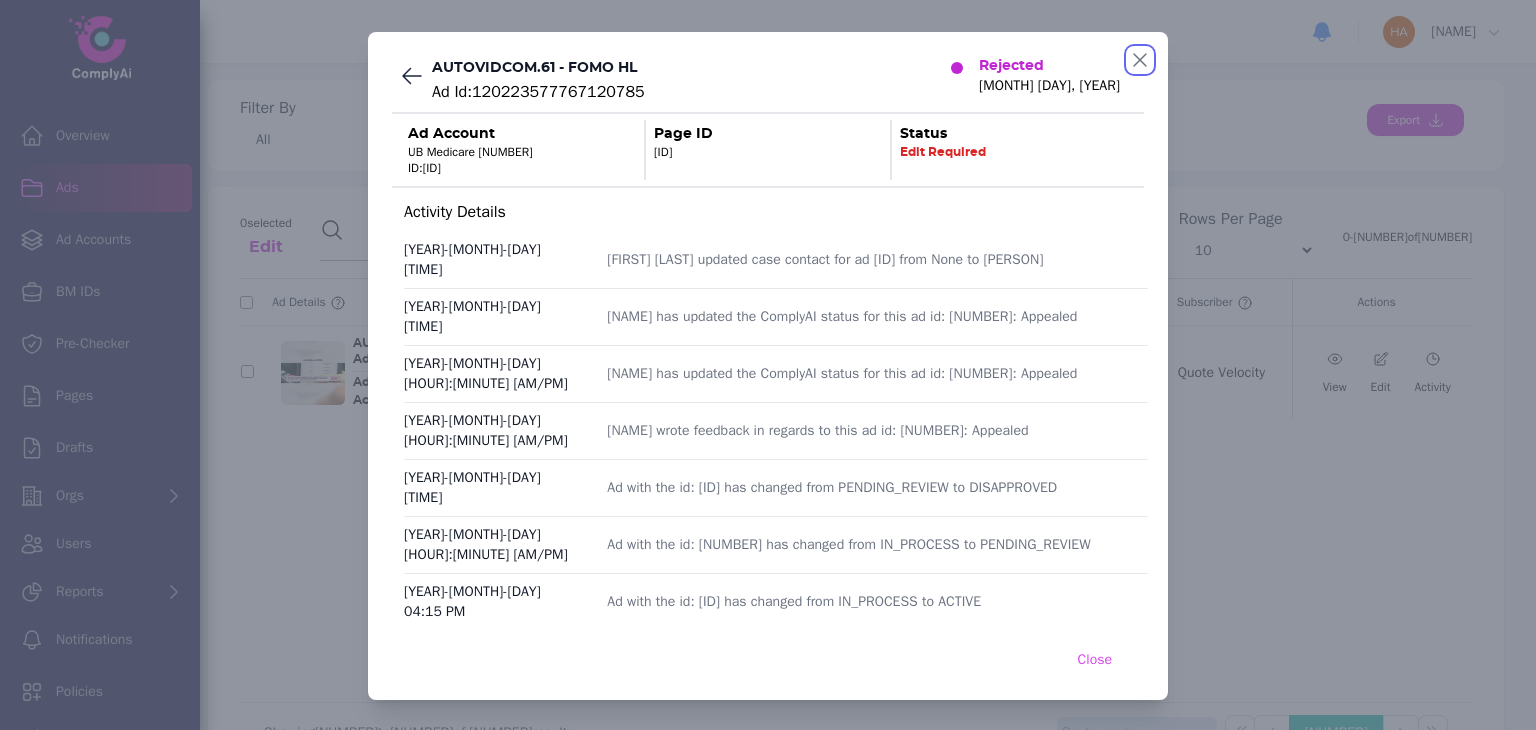 click at bounding box center (1140, 60) 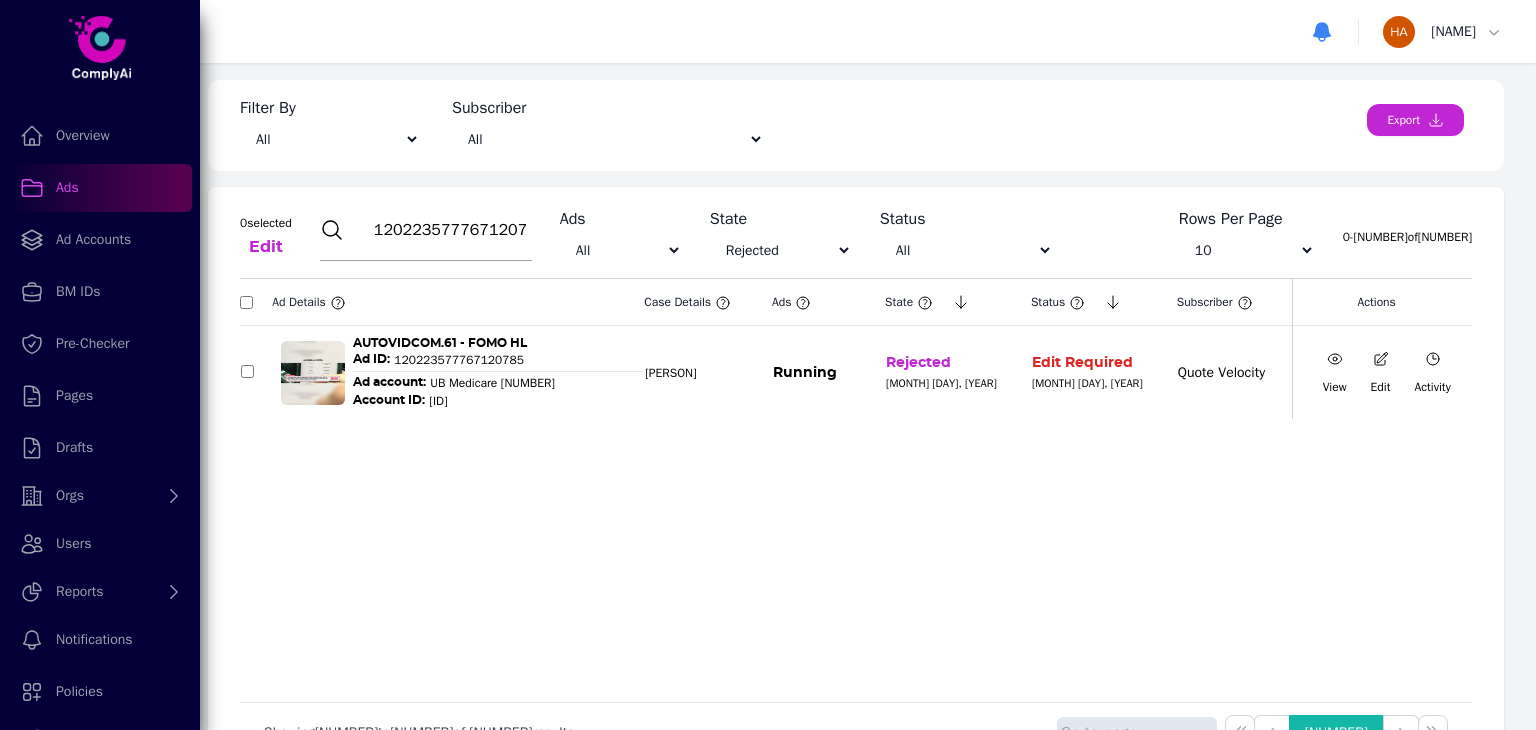 click on "120223577767120785" at bounding box center [450, 230] 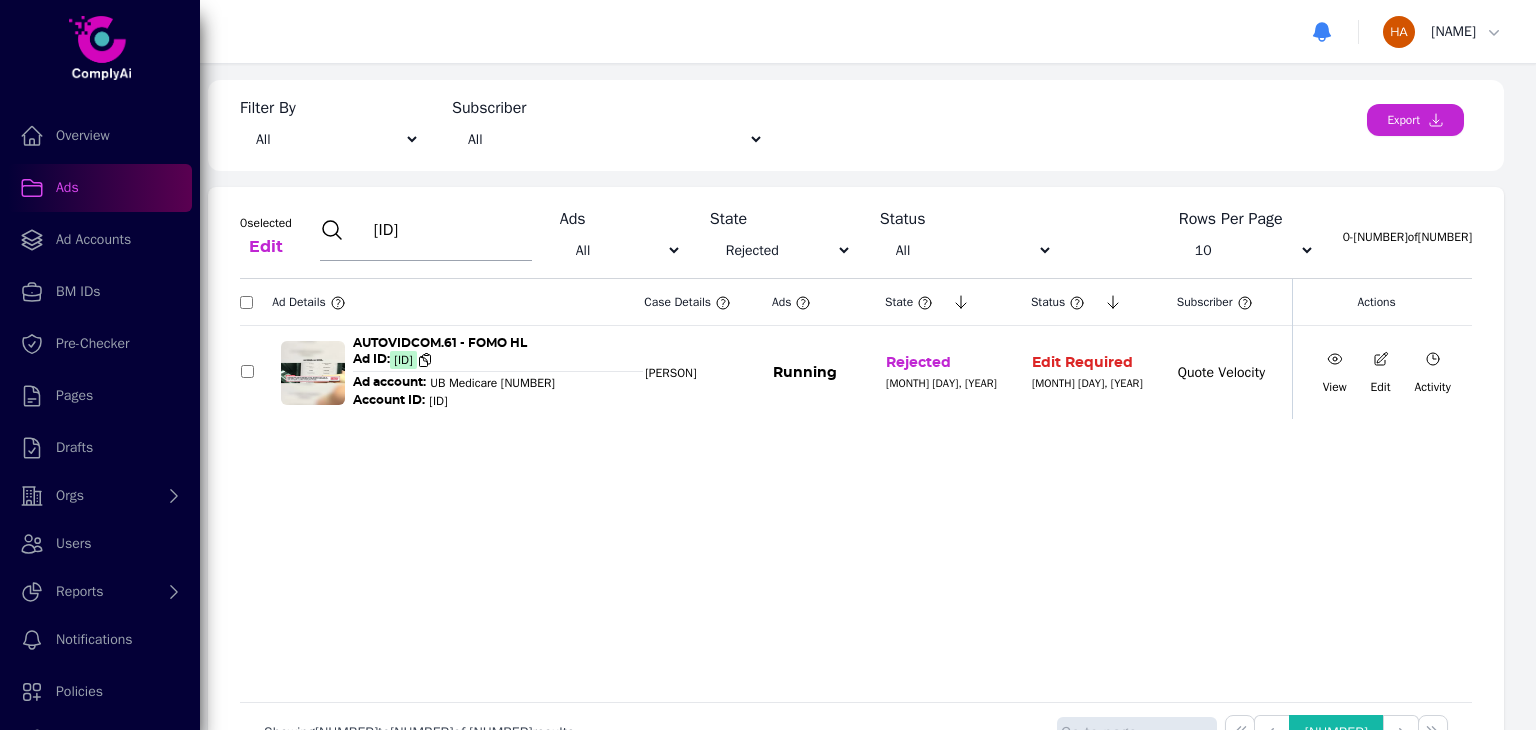 type on "[ID]" 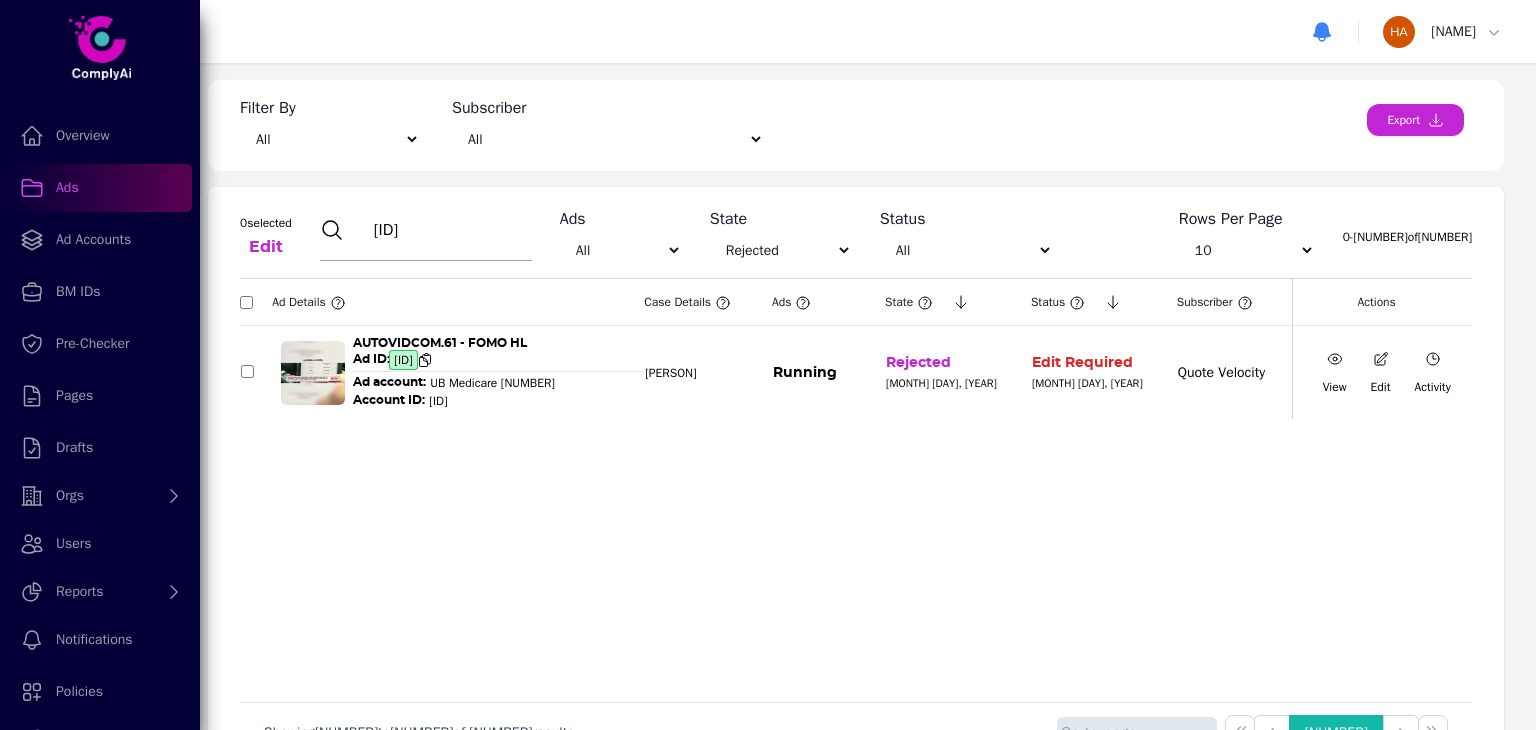 click on "[ID]" at bounding box center [403, 360] 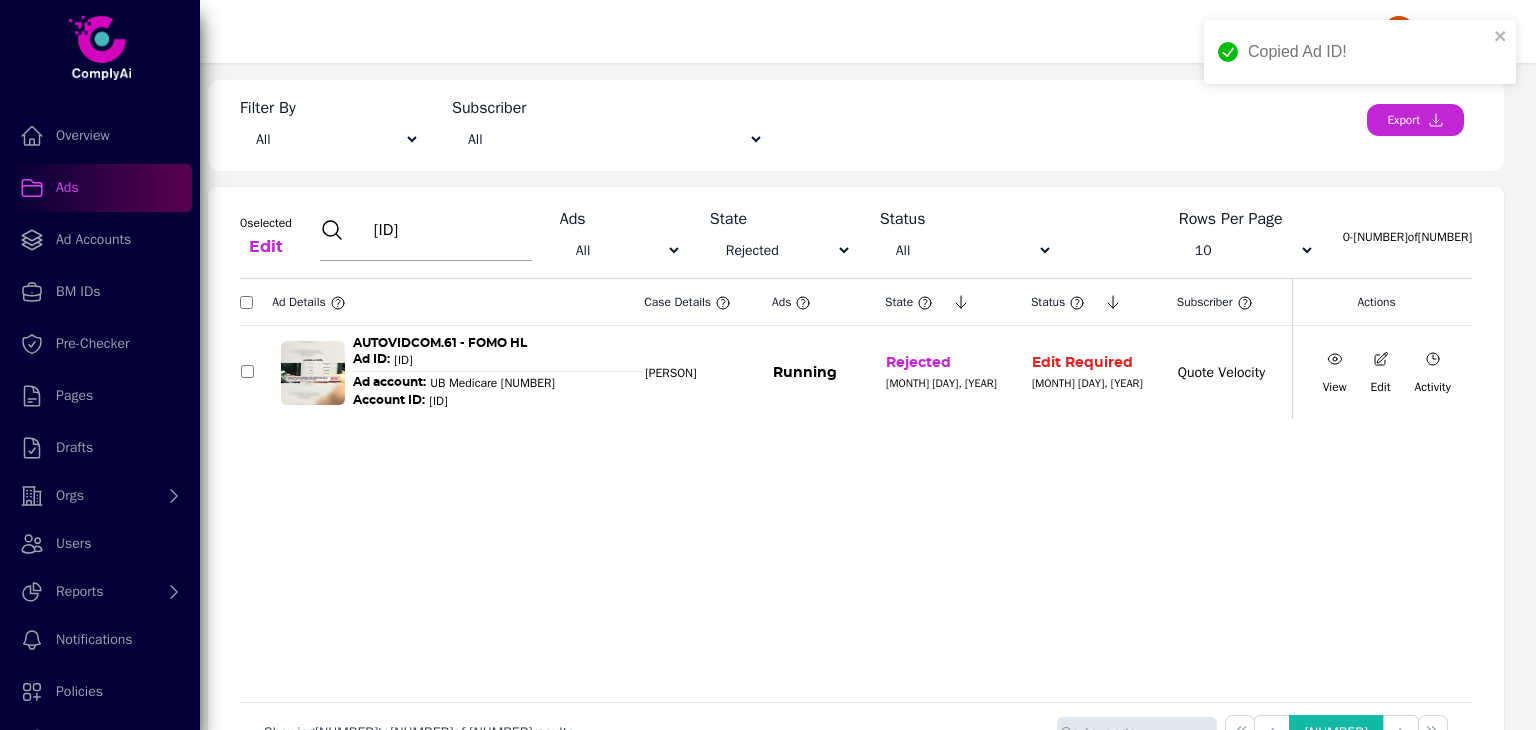 click at bounding box center (1335, 359) 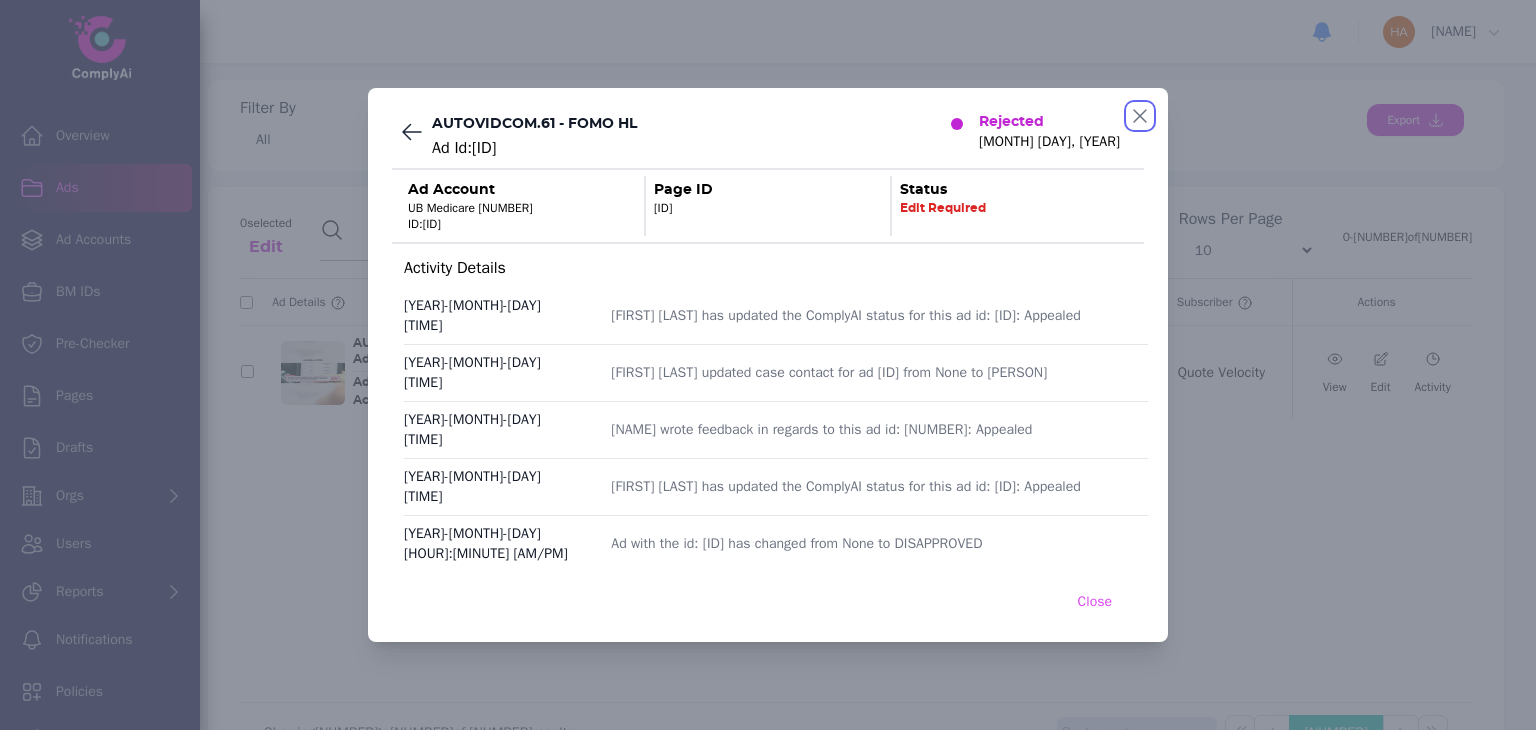 click at bounding box center (1140, 116) 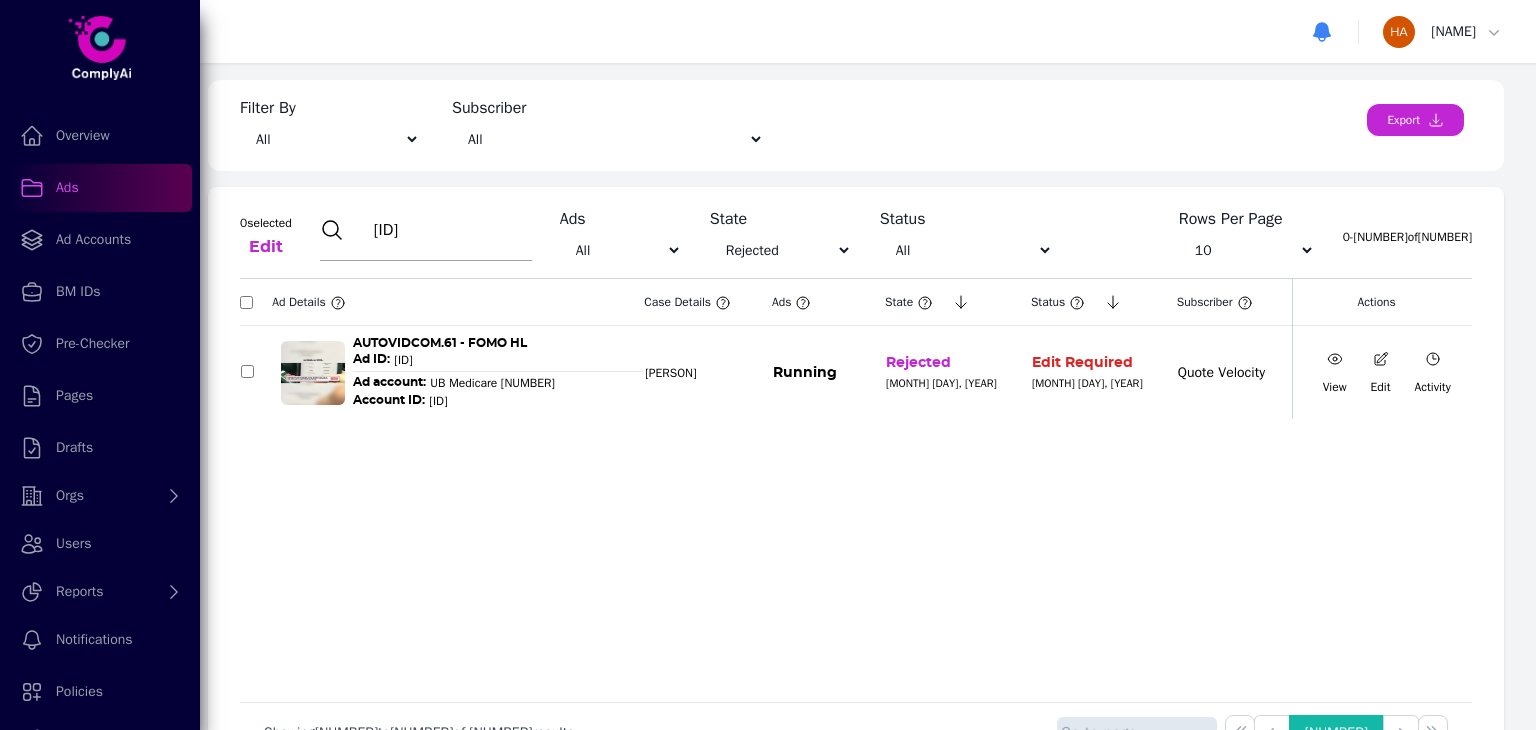 click on "[ID]" at bounding box center (450, 230) 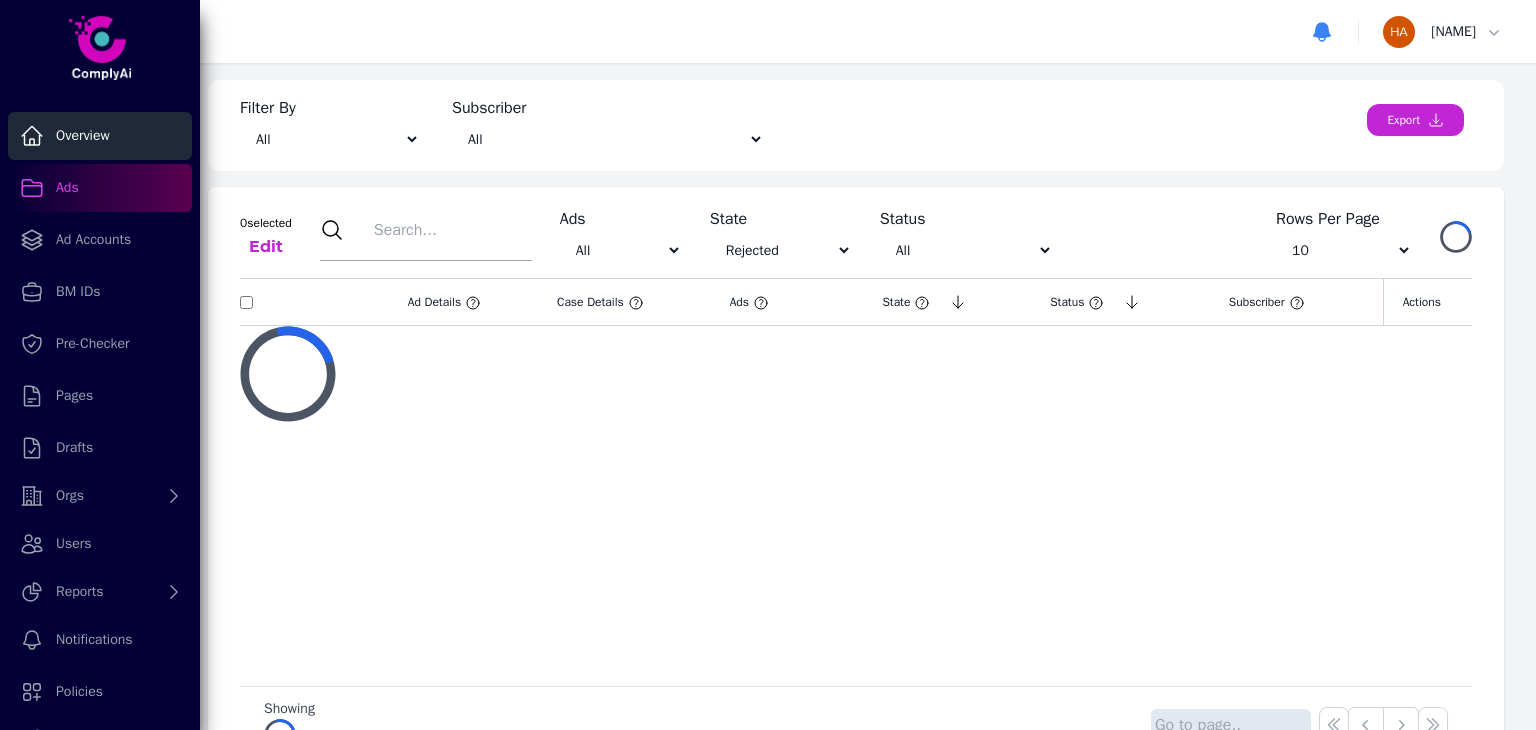 type 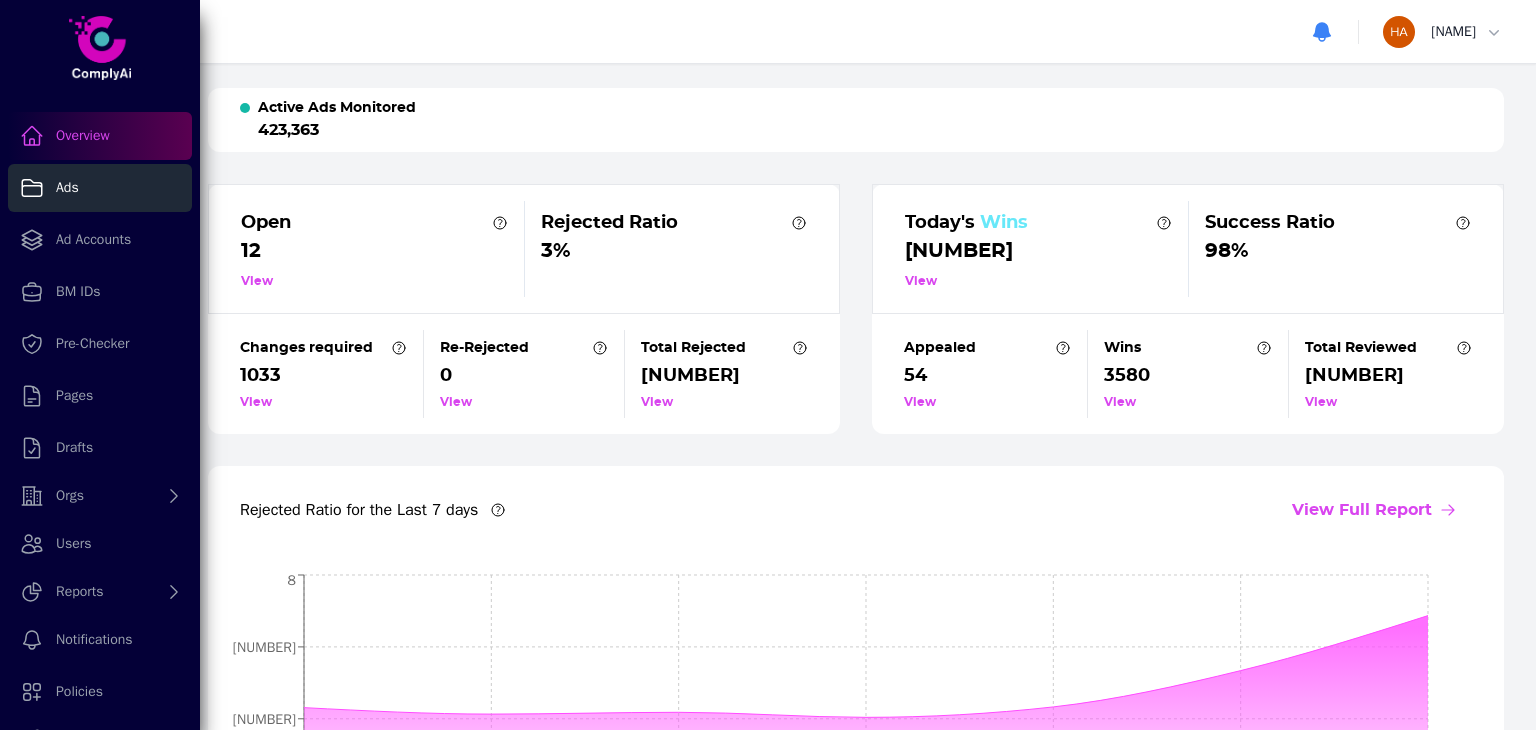 click on "Ads" at bounding box center (100, 188) 